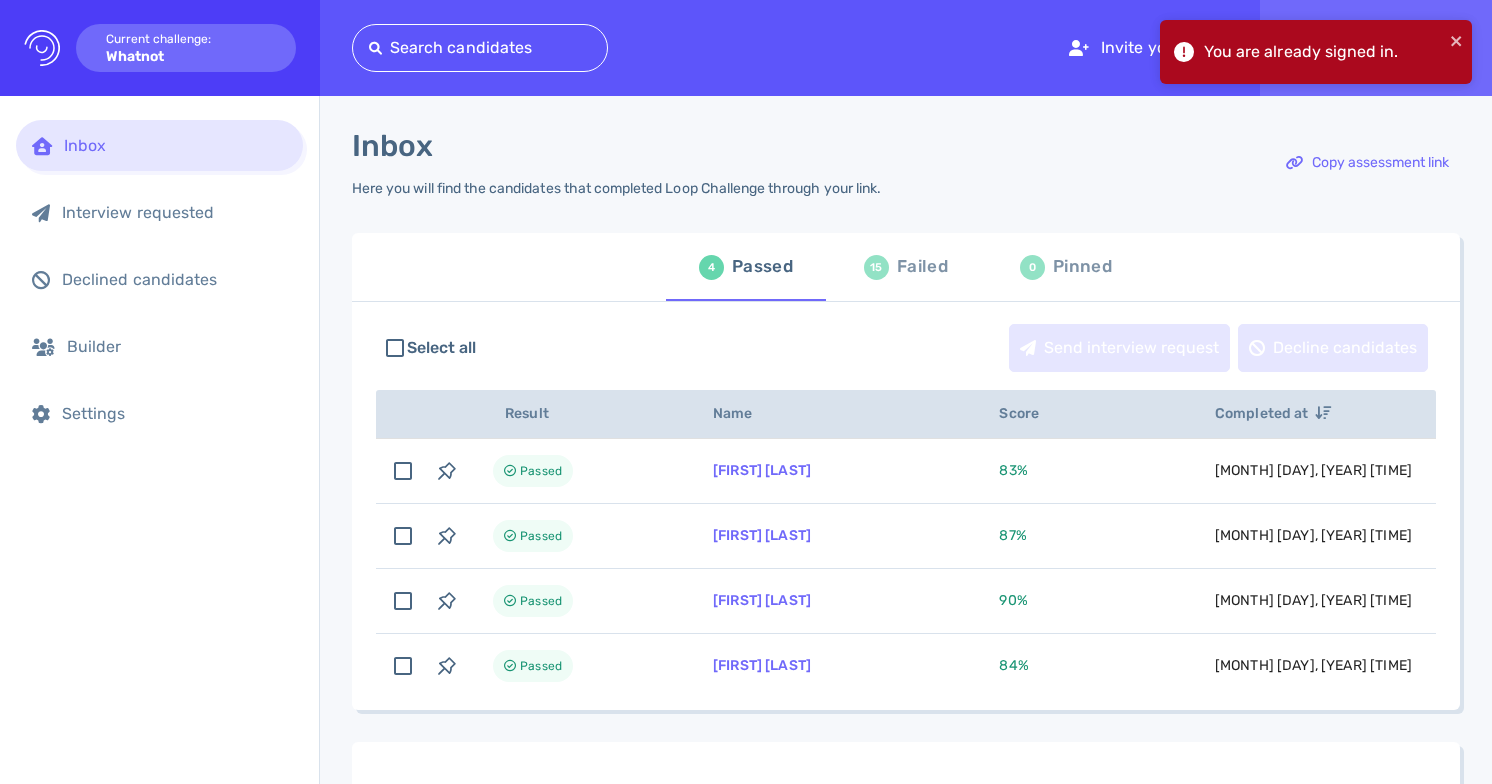scroll, scrollTop: 0, scrollLeft: 0, axis: both 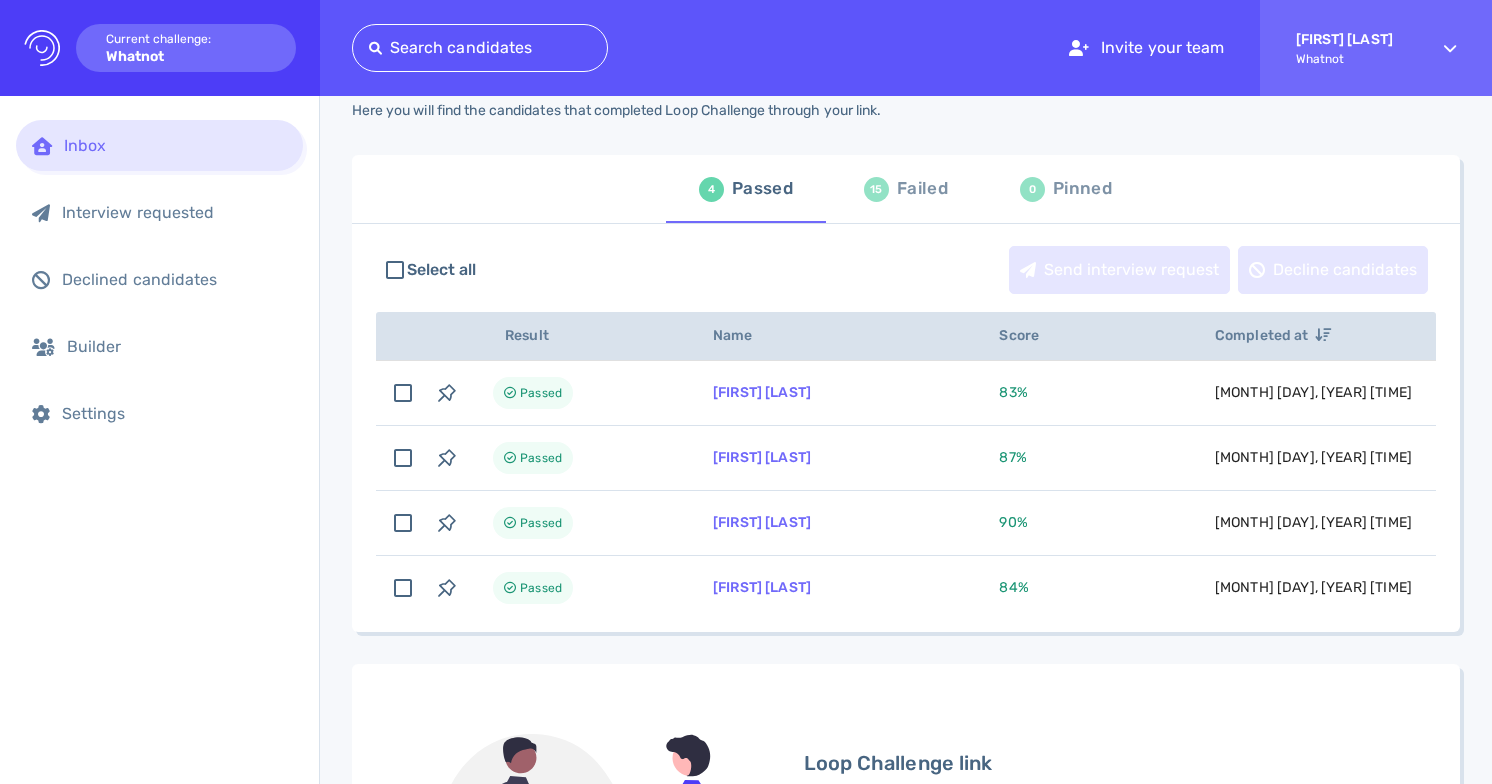 click on "Logo Created with Sketch." 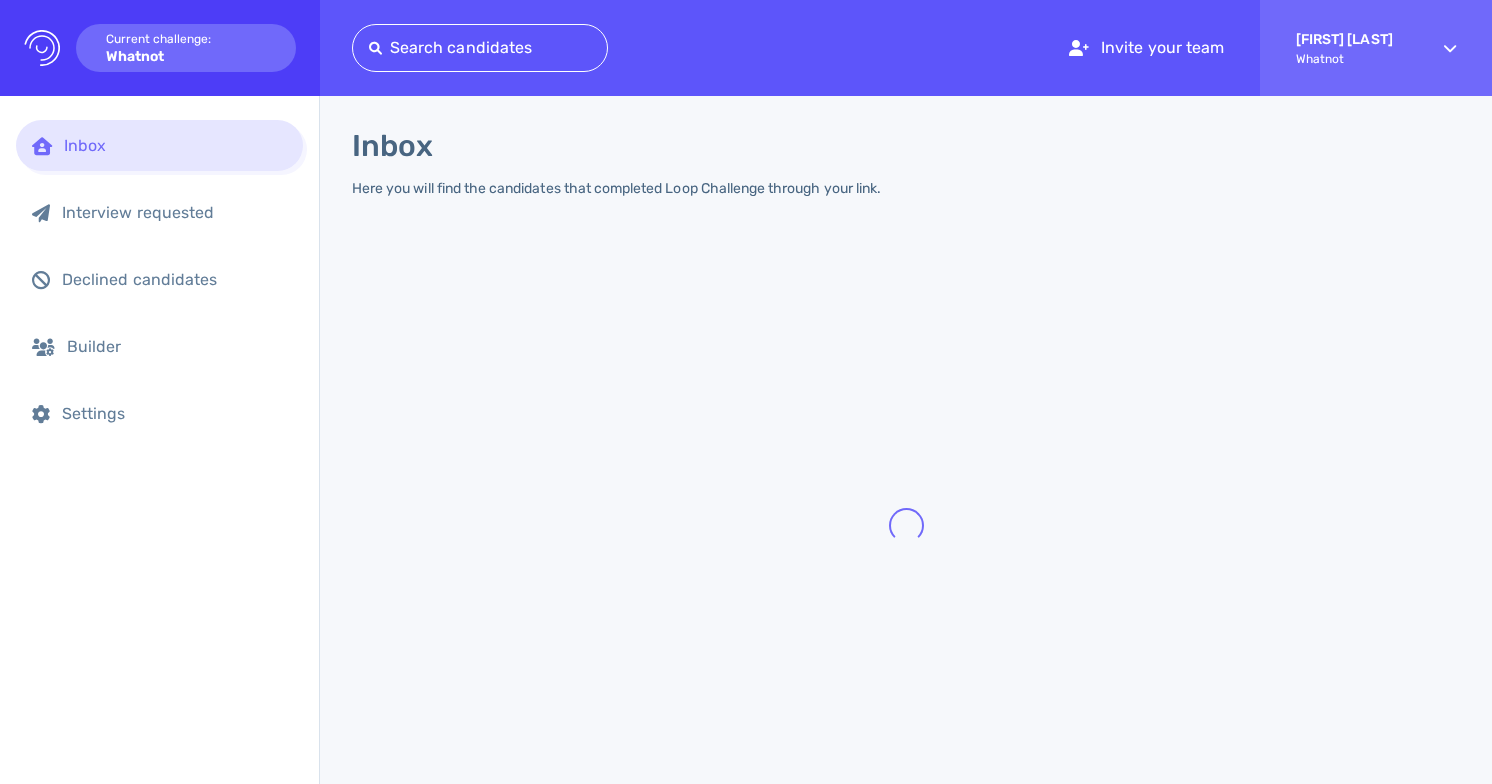 scroll, scrollTop: 0, scrollLeft: 0, axis: both 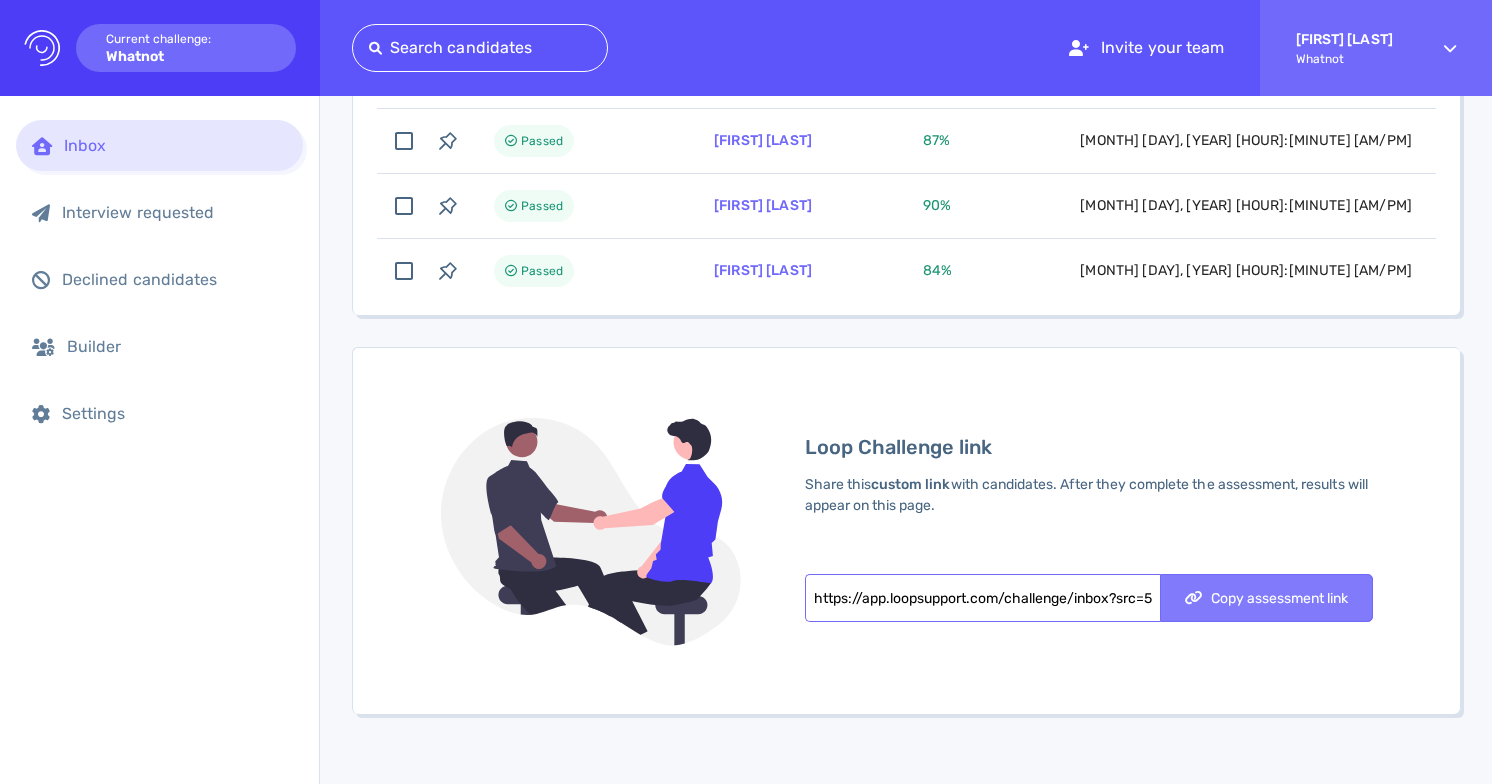 click on "Copy assessment link" at bounding box center (1266, 598) 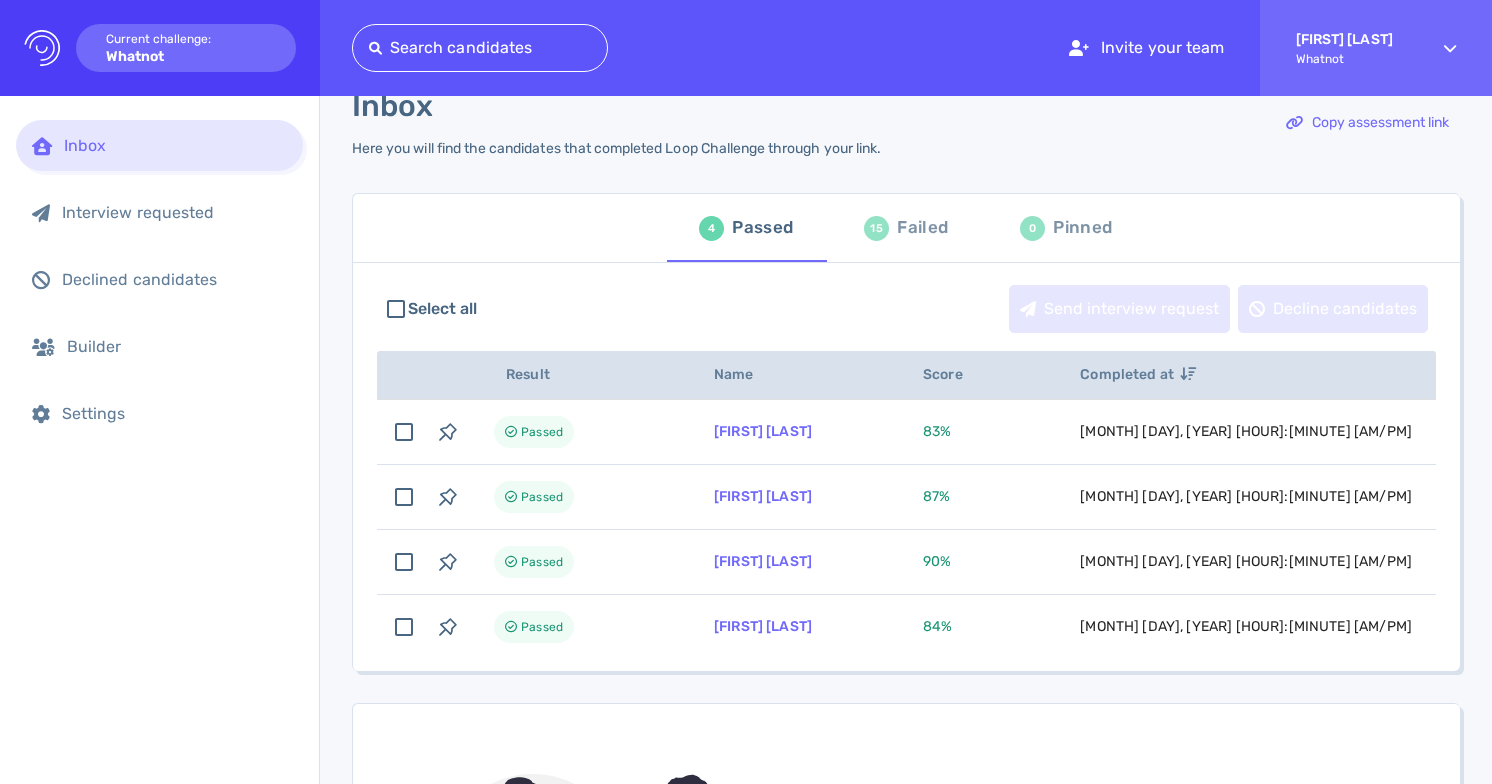 scroll, scrollTop: 0, scrollLeft: 0, axis: both 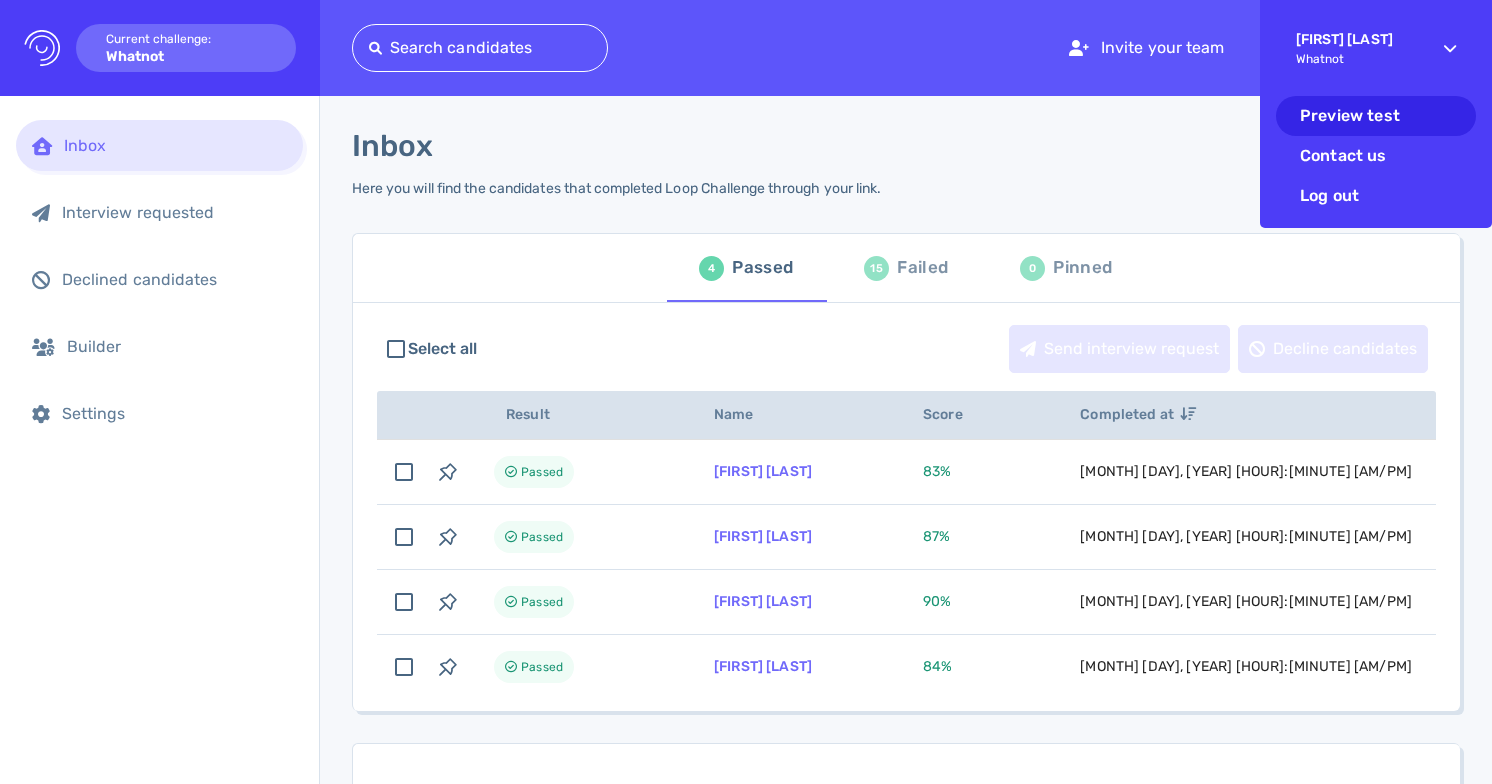 click on "Preview test" at bounding box center [1376, 116] 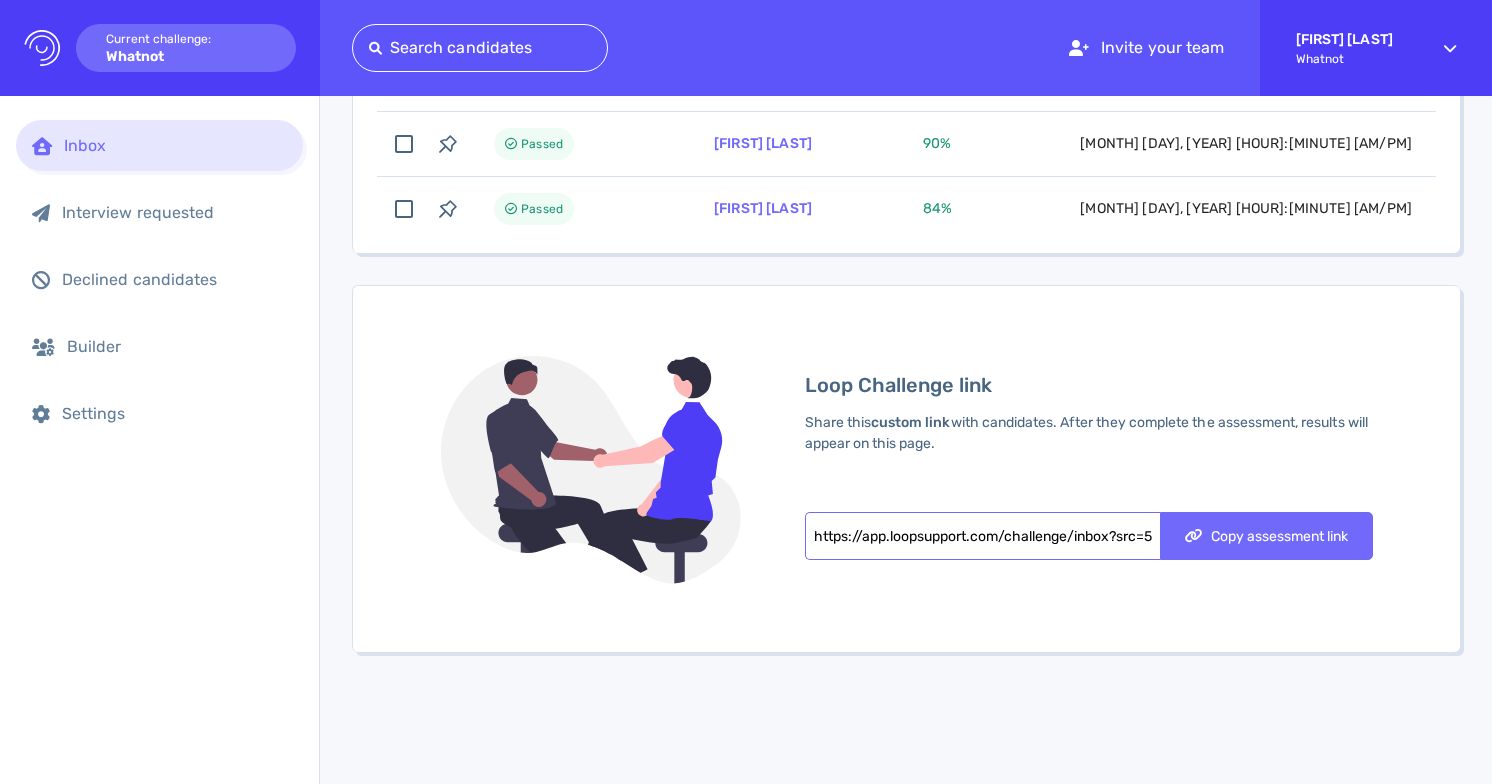 scroll, scrollTop: 502, scrollLeft: 0, axis: vertical 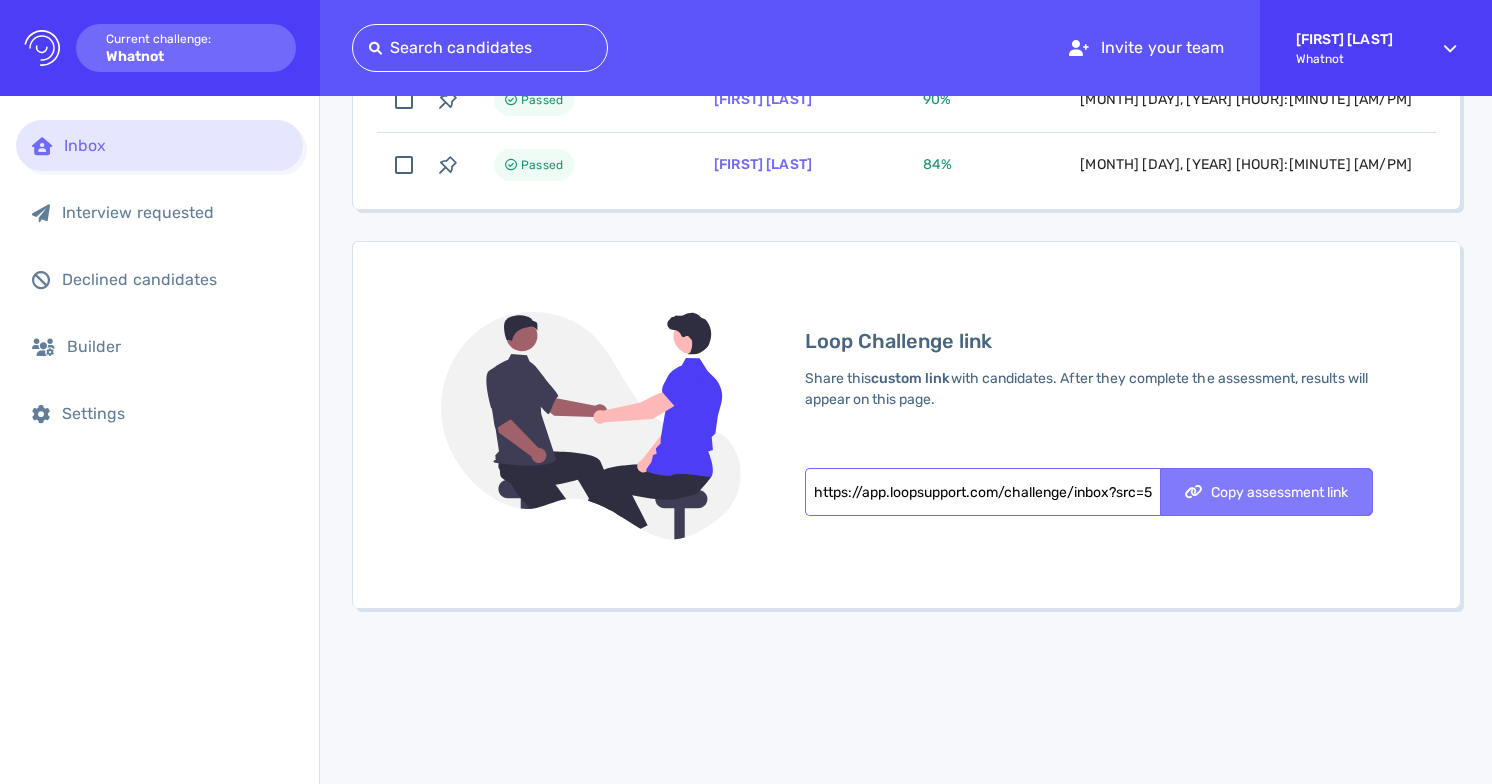 click on "Copy assessment link" at bounding box center (1266, 492) 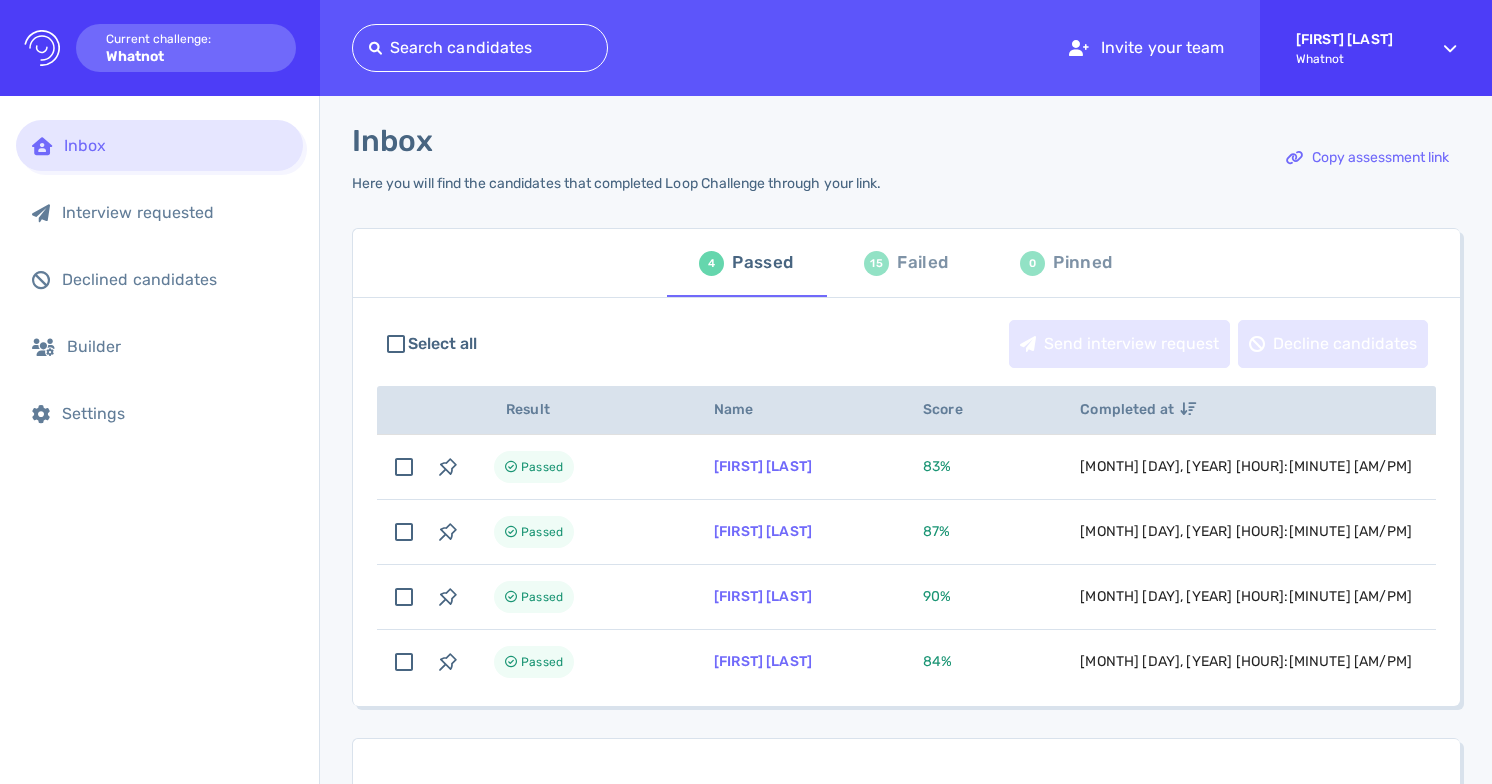 scroll, scrollTop: 5, scrollLeft: 0, axis: vertical 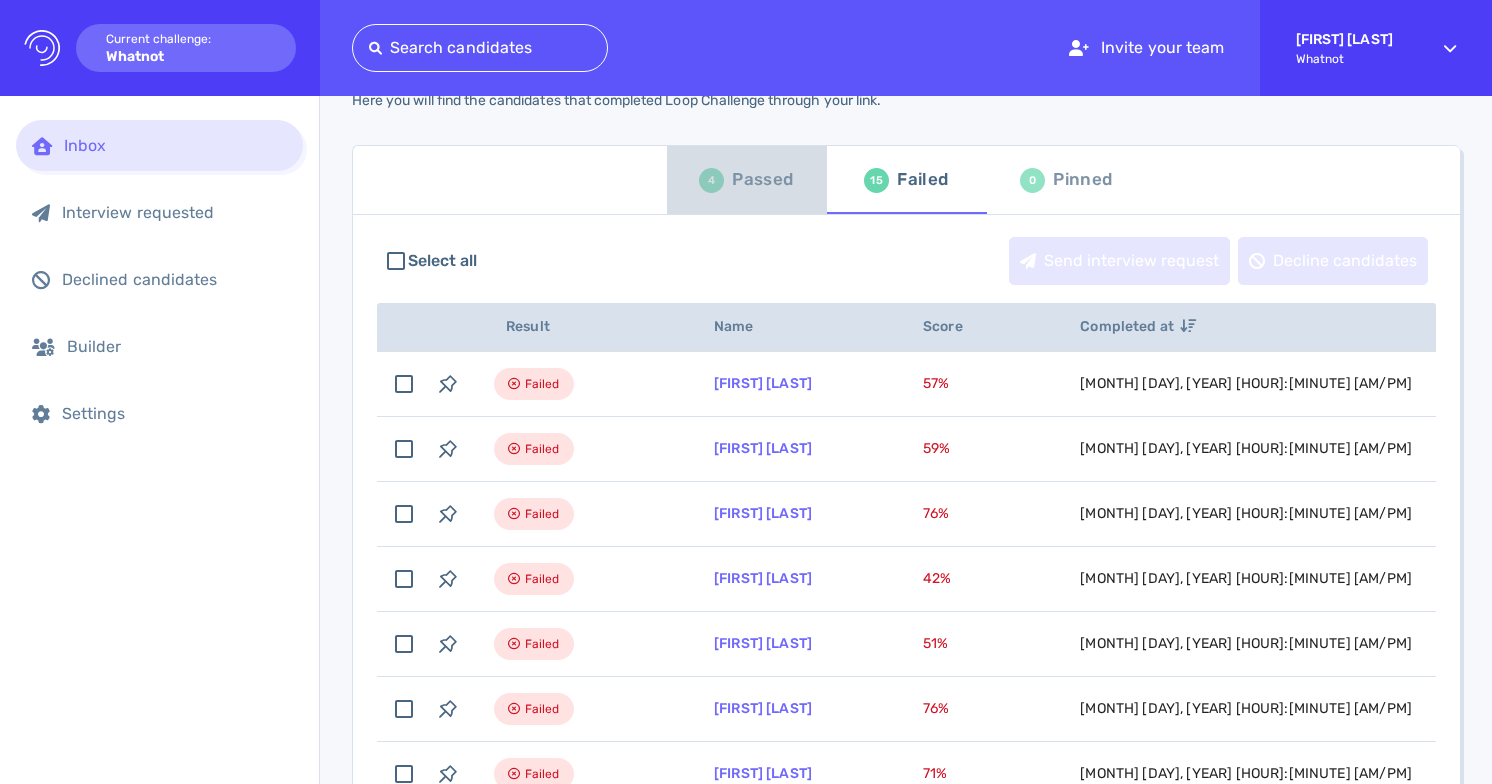 click on "Passed" at bounding box center [762, 180] 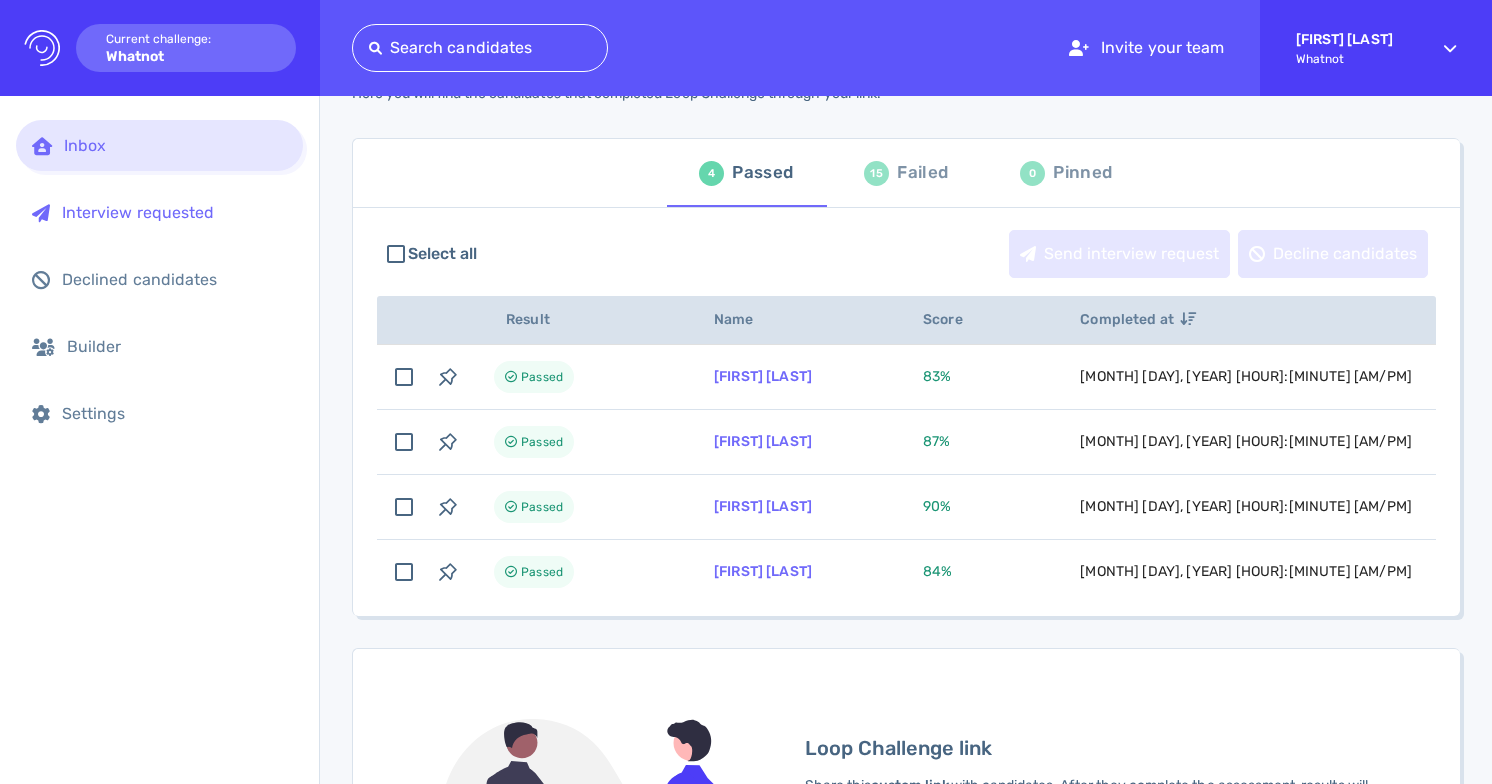 scroll, scrollTop: 99, scrollLeft: 0, axis: vertical 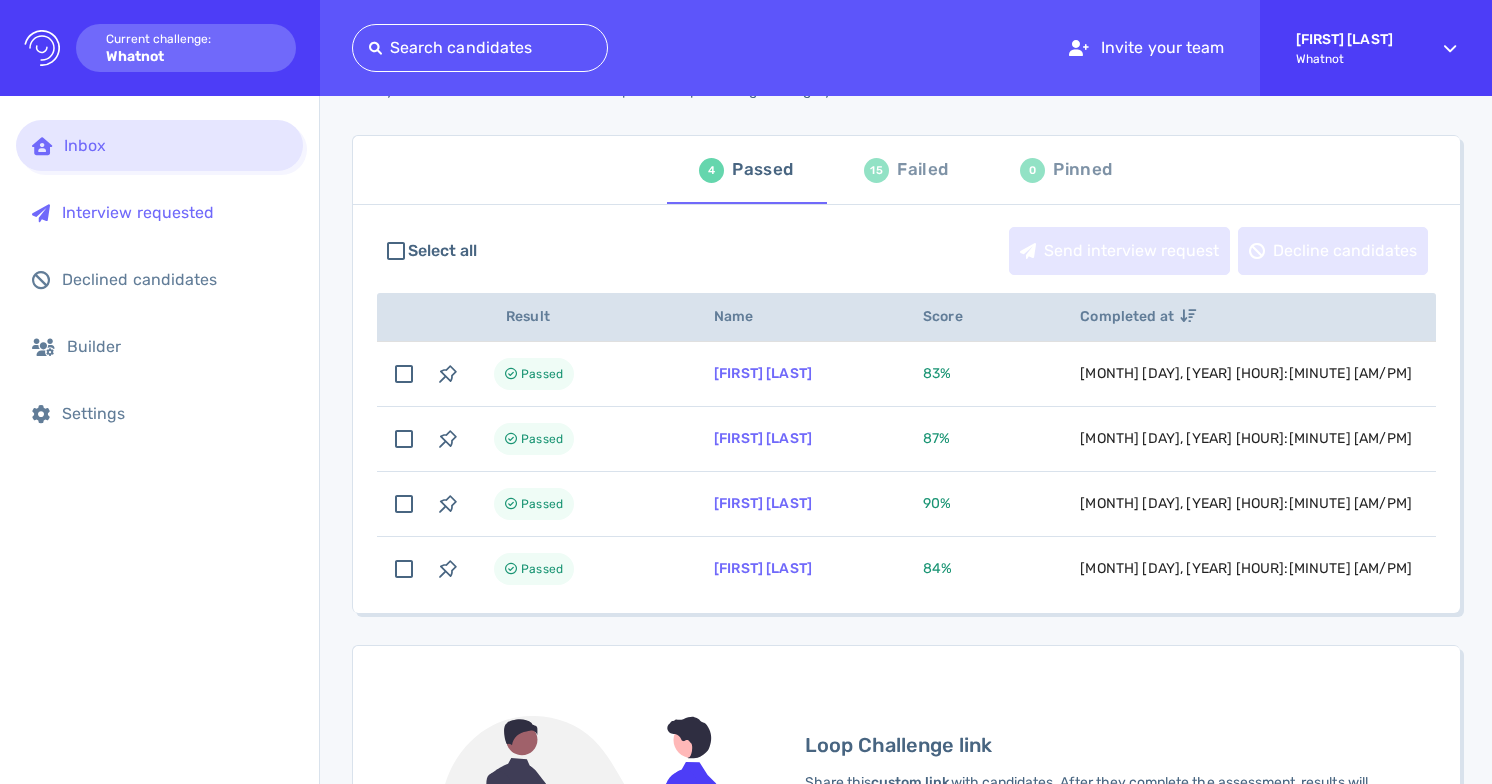 click on "Interview requested" at bounding box center [174, 212] 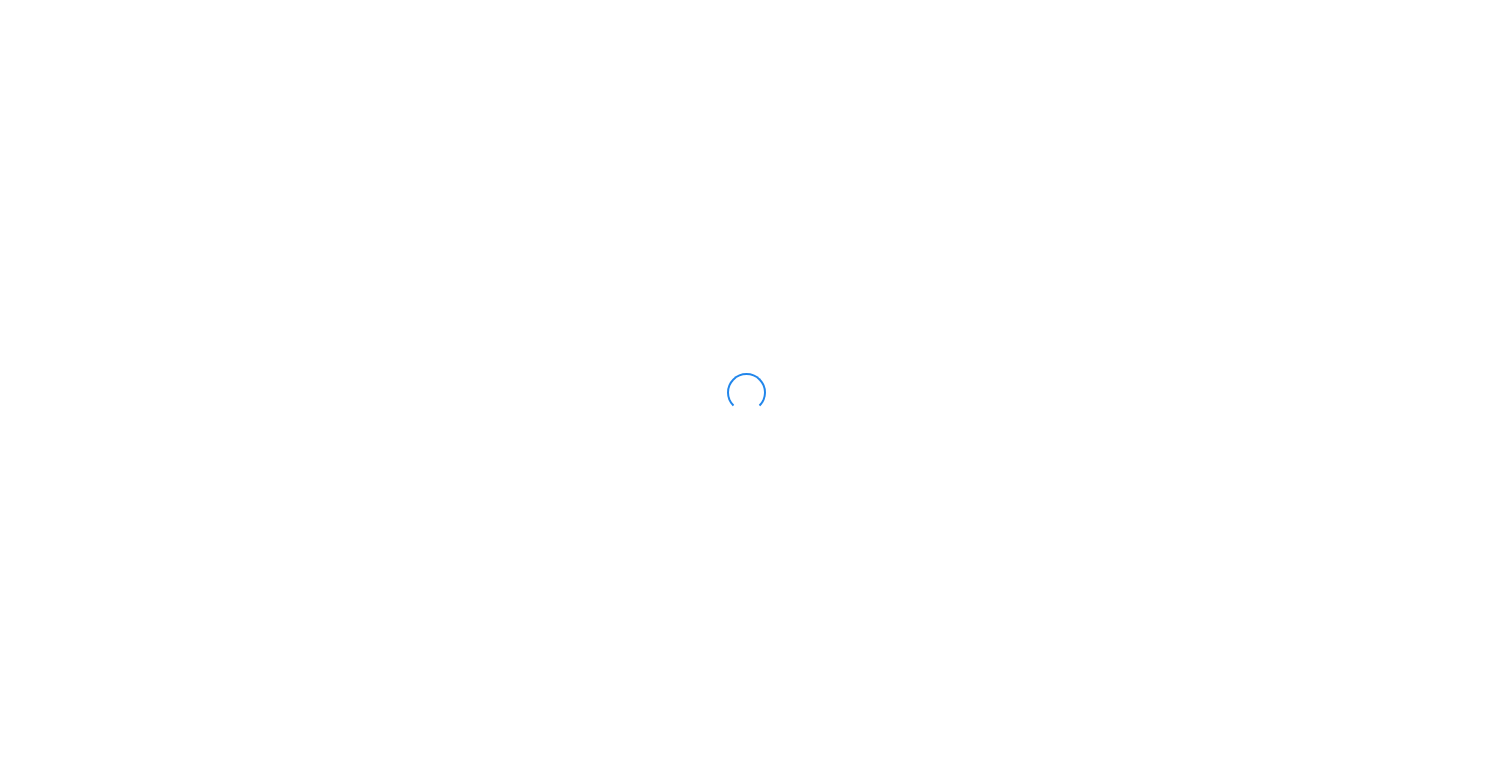 scroll, scrollTop: 0, scrollLeft: 0, axis: both 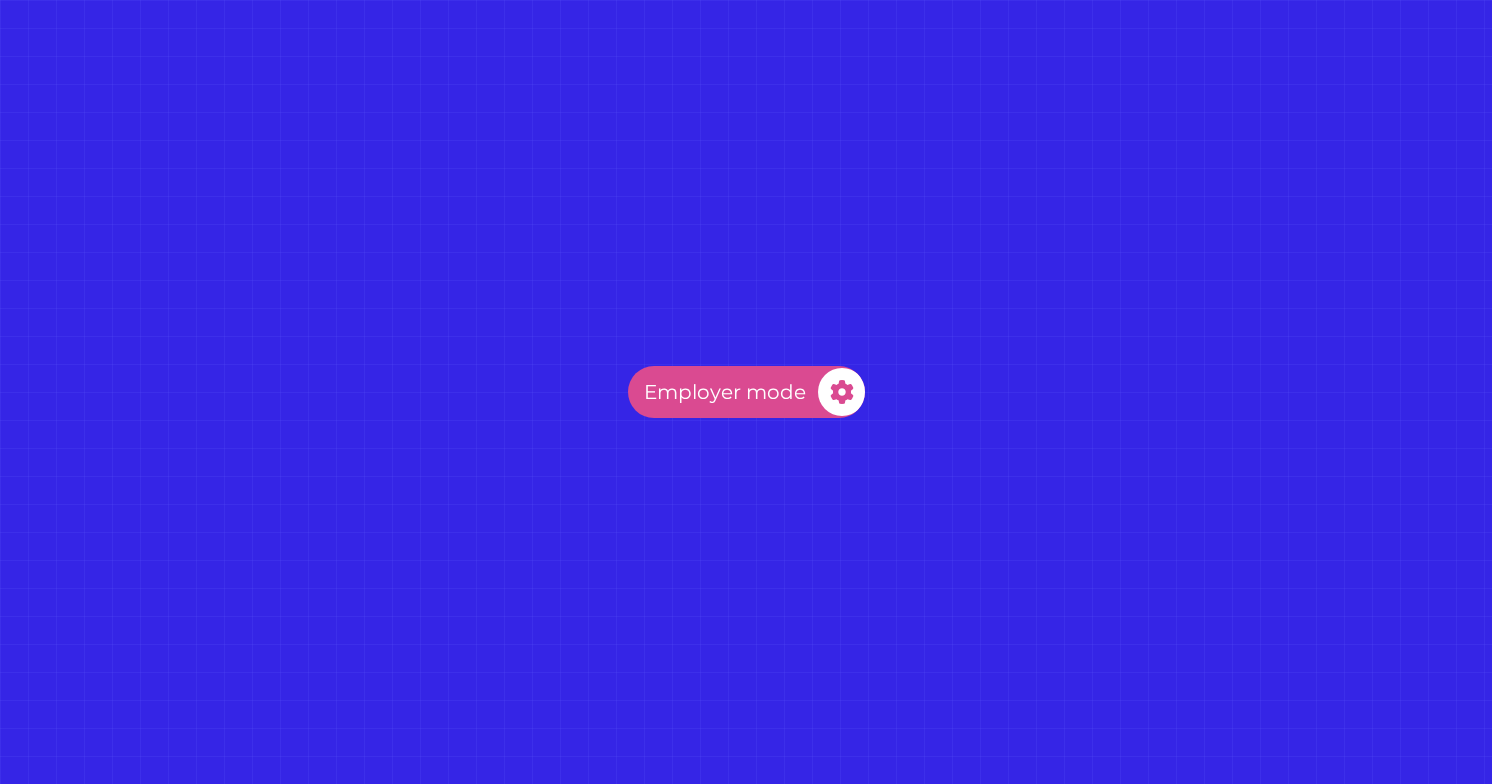 click on "Employer mode Candidate mode" at bounding box center [746, 392] 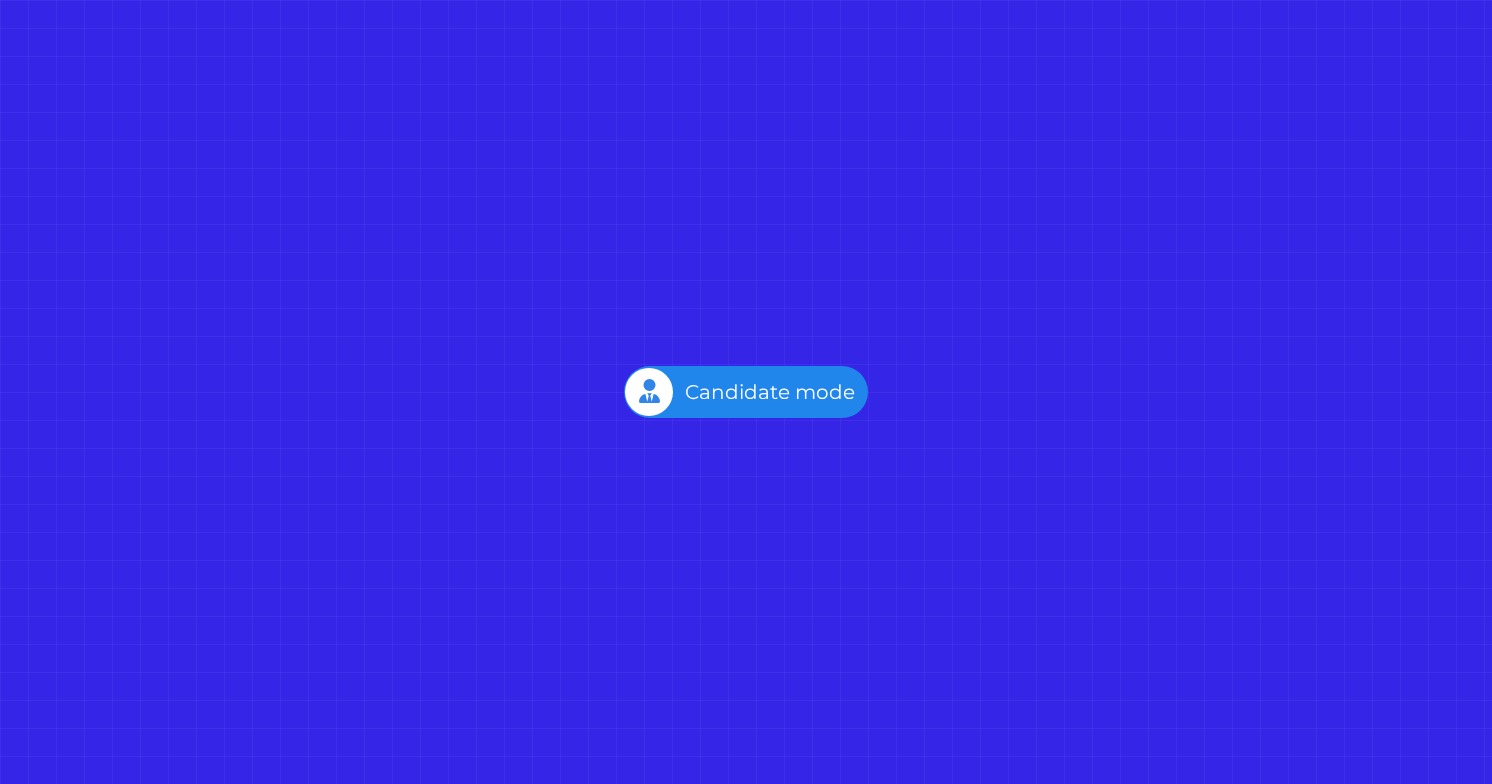click on "Employer mode Candidate mode" at bounding box center [746, 392] 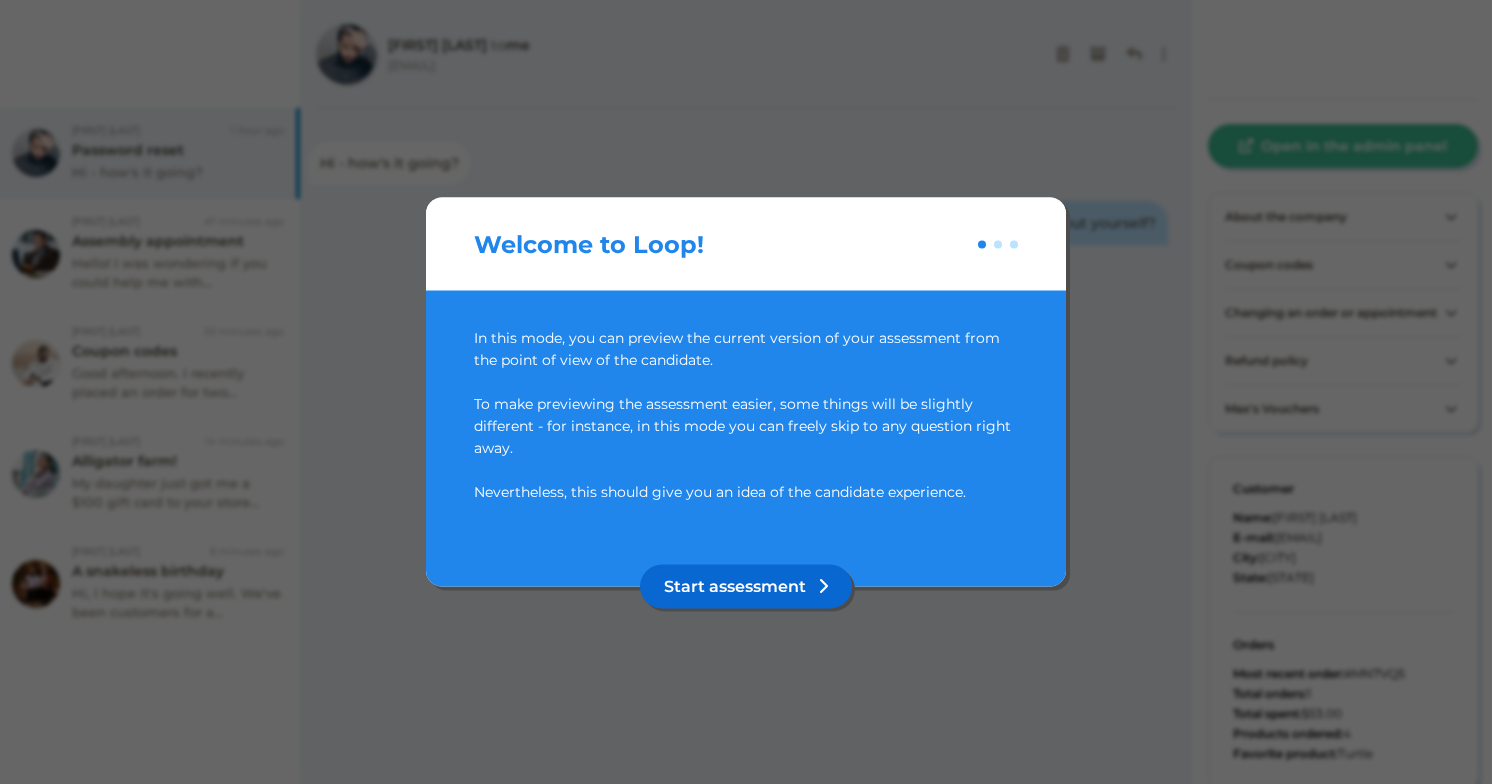 click on "Start assessment" at bounding box center (746, 587) 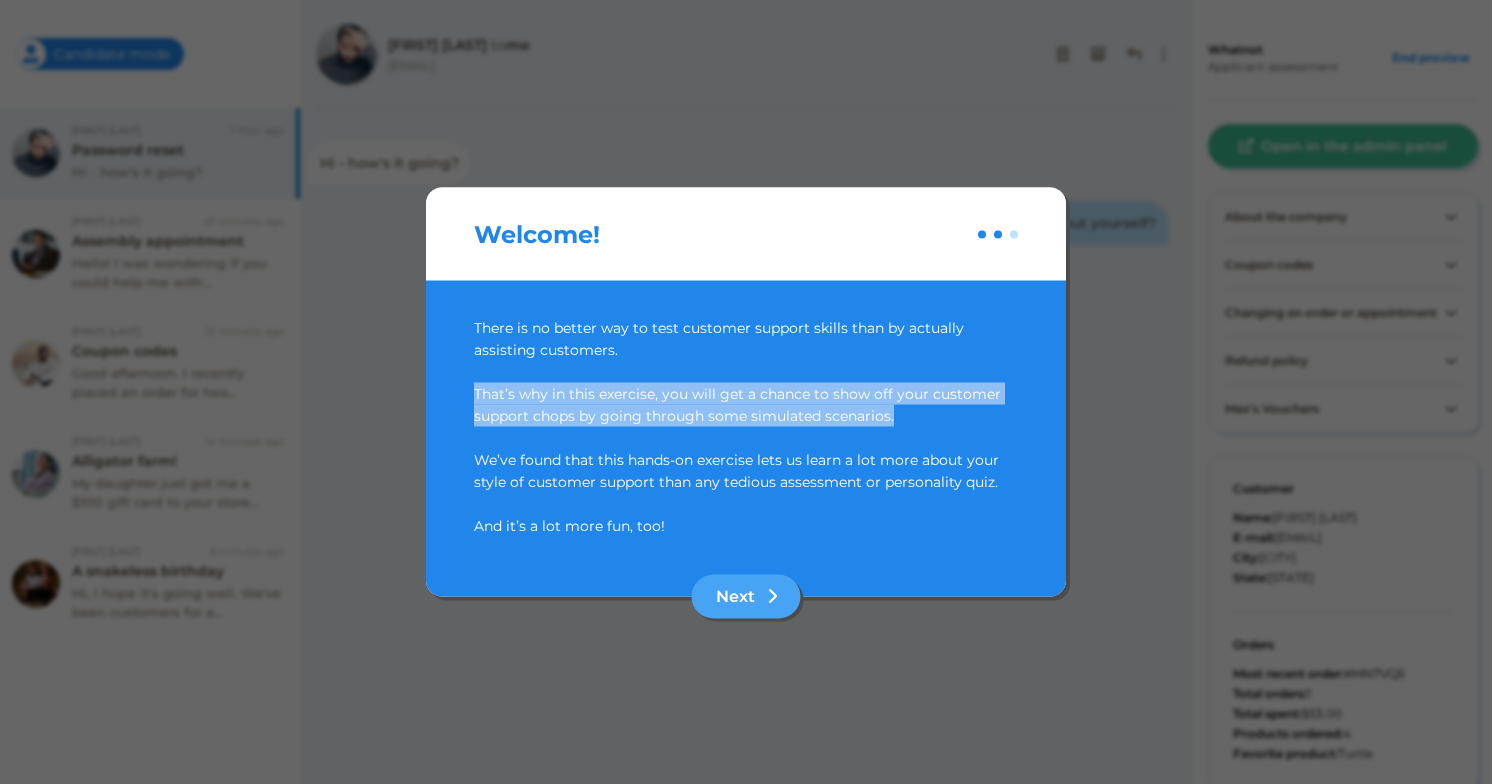 drag, startPoint x: 912, startPoint y: 419, endPoint x: 473, endPoint y: 401, distance: 439.36887 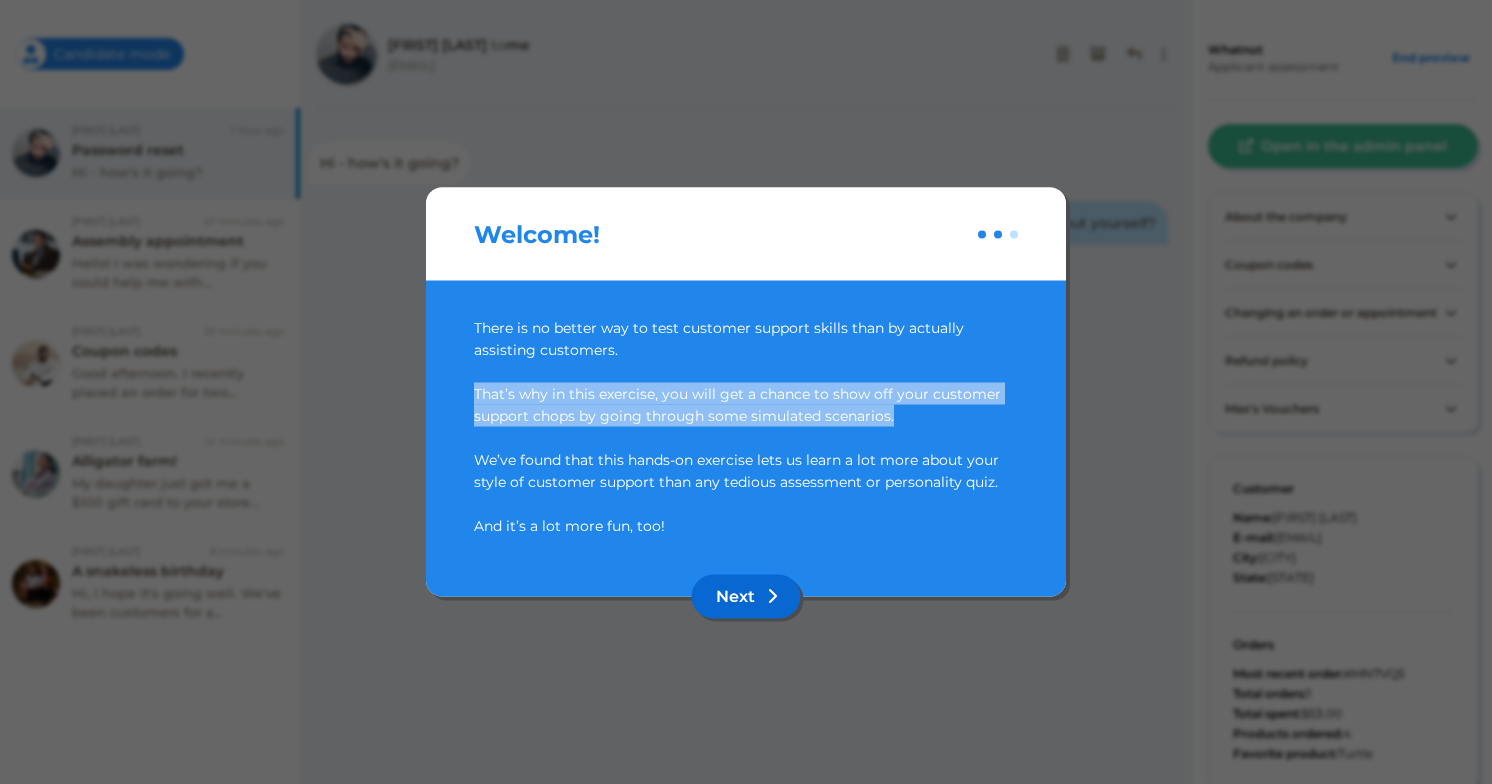 click on "Next" at bounding box center [746, 597] 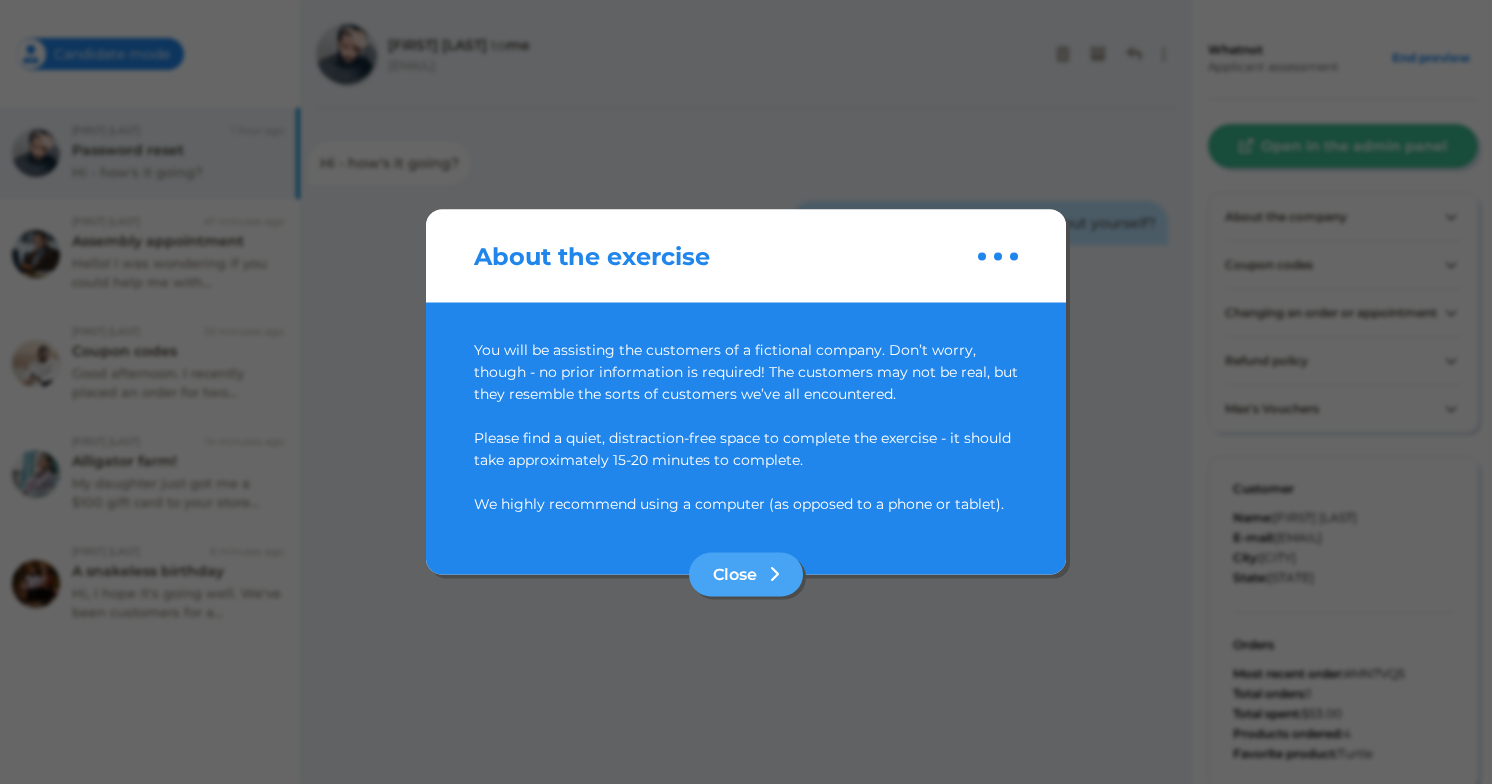 click on "You will be assisting the customers of a fictional company. Don’t worry, though - no prior information is required! The customers may not be real, but they resemble the sorts of customers we’ve all encountered.
Please find a quiet, distraction-free space to complete the exercise - it should take approximately 15-20 minutes to complete.
We highly recommend using a computer (as opposed to a phone or tablet)." at bounding box center [746, 427] 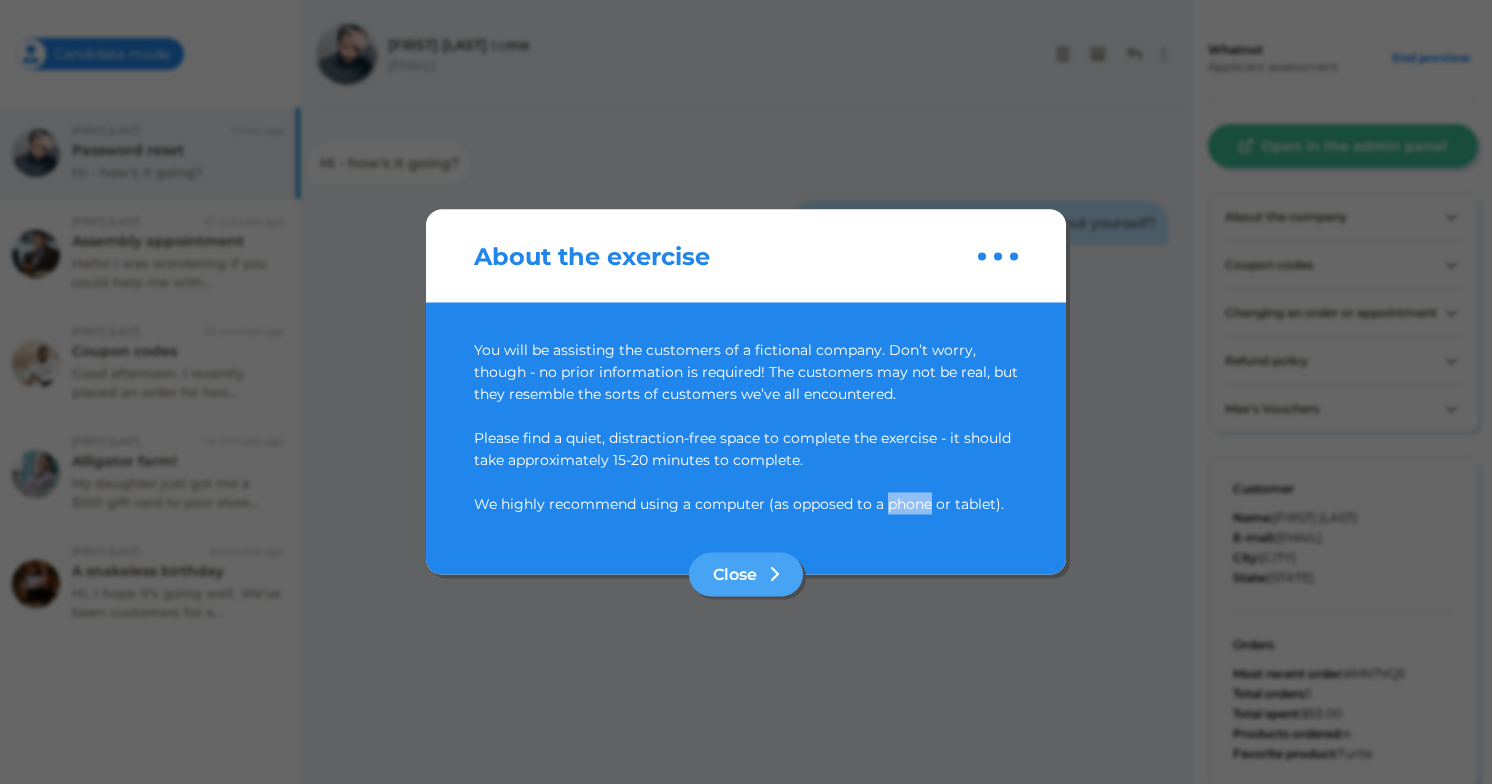 click on "You will be assisting the customers of a fictional company. Don’t worry, though - no prior information is required! The customers may not be real, but they resemble the sorts of customers we’ve all encountered.
Please find a quiet, distraction-free space to complete the exercise - it should take approximately 15-20 minutes to complete.
We highly recommend using a computer (as opposed to a phone or tablet)." at bounding box center [746, 427] 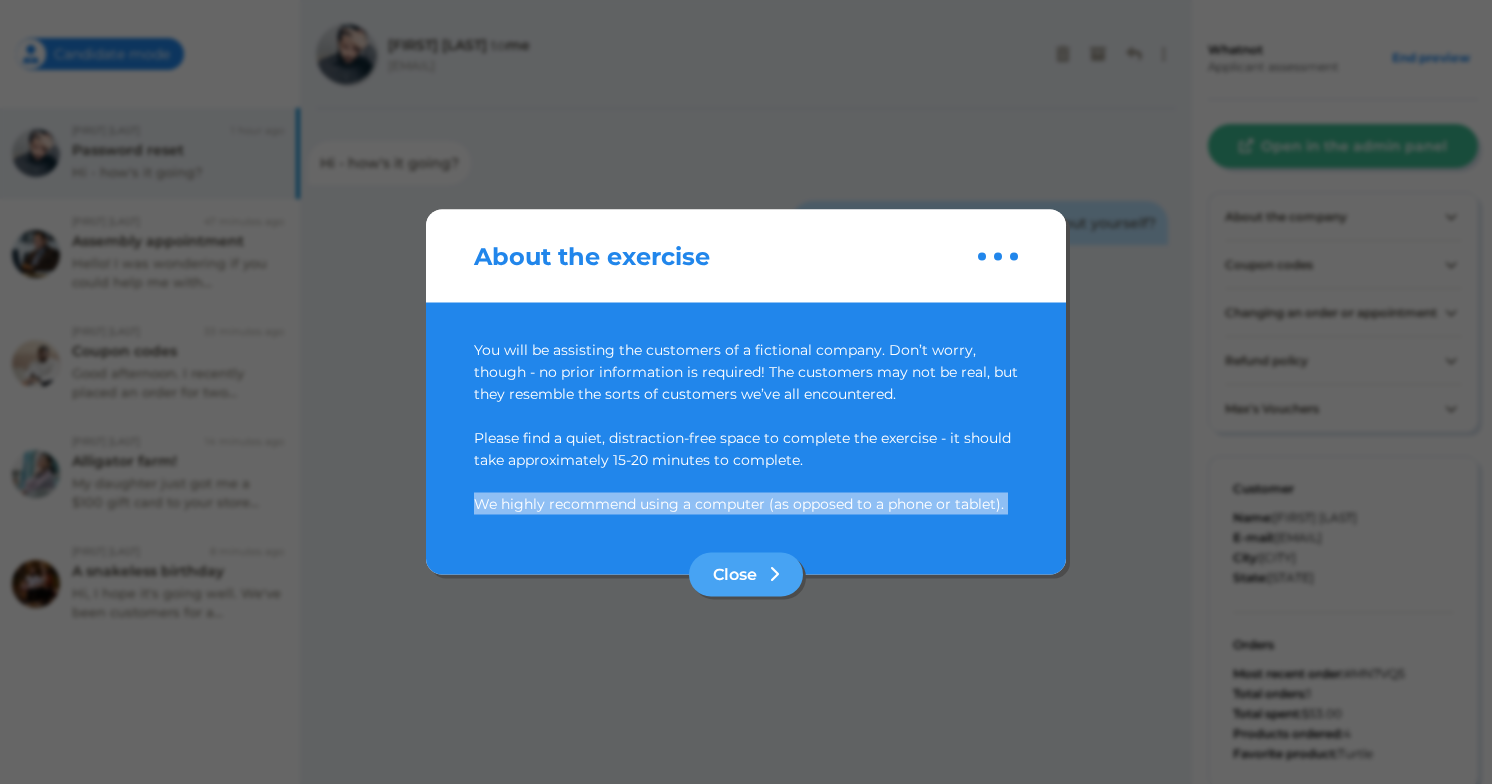 click on "You will be assisting the customers of a fictional company. Don’t worry, though - no prior information is required! The customers may not be real, but they resemble the sorts of customers we’ve all encountered.
Please find a quiet, distraction-free space to complete the exercise - it should take approximately 15-20 minutes to complete.
We highly recommend using a computer (as opposed to a phone or tablet)." at bounding box center [746, 427] 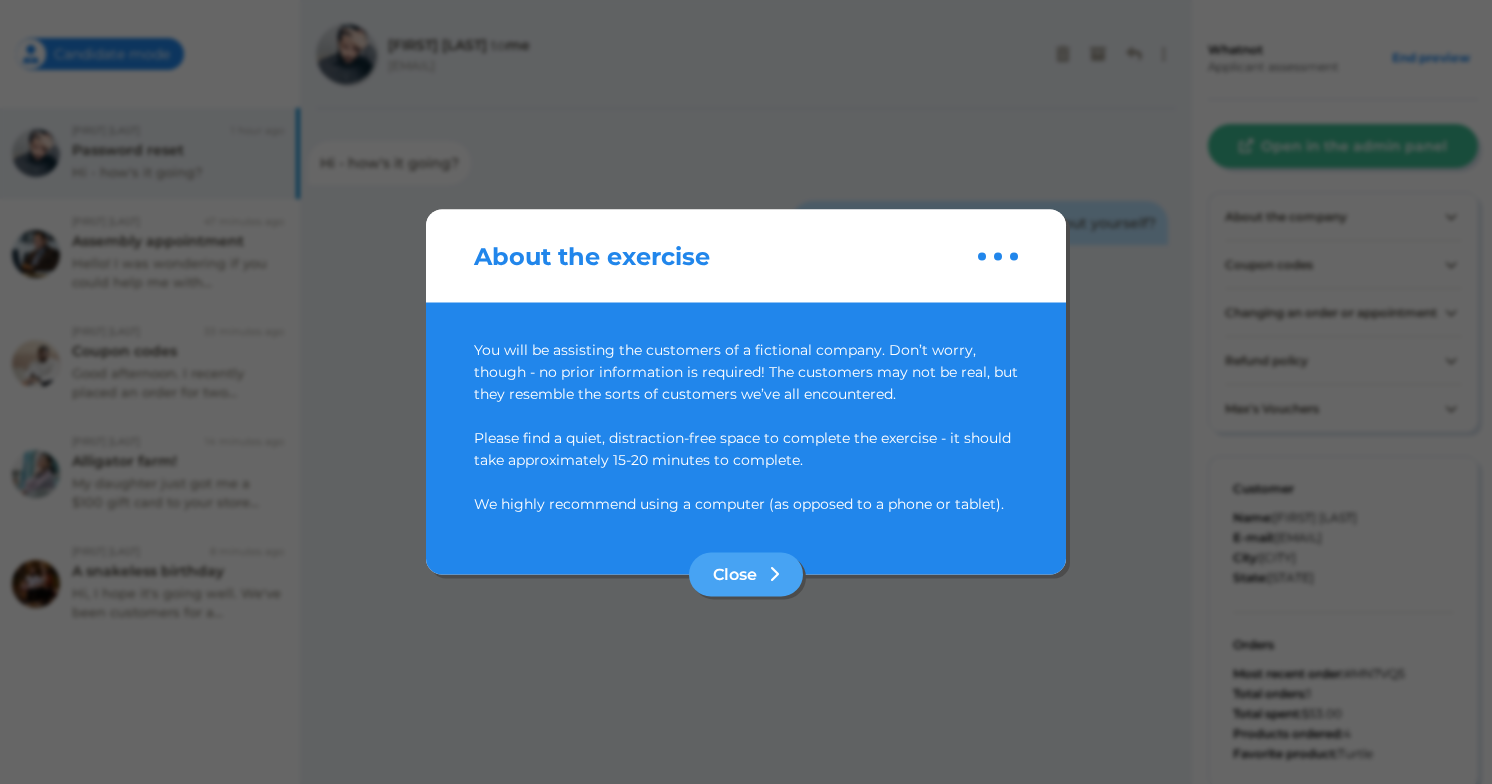 click on "You will be assisting the customers of a fictional company. Don’t worry, though - no prior information is required! The customers may not be real, but they resemble the sorts of customers we’ve all encountered.
Please find a quiet, distraction-free space to complete the exercise - it should take approximately 15-20 minutes to complete.
We highly recommend using a computer (as opposed to a phone or tablet)." at bounding box center (746, 427) 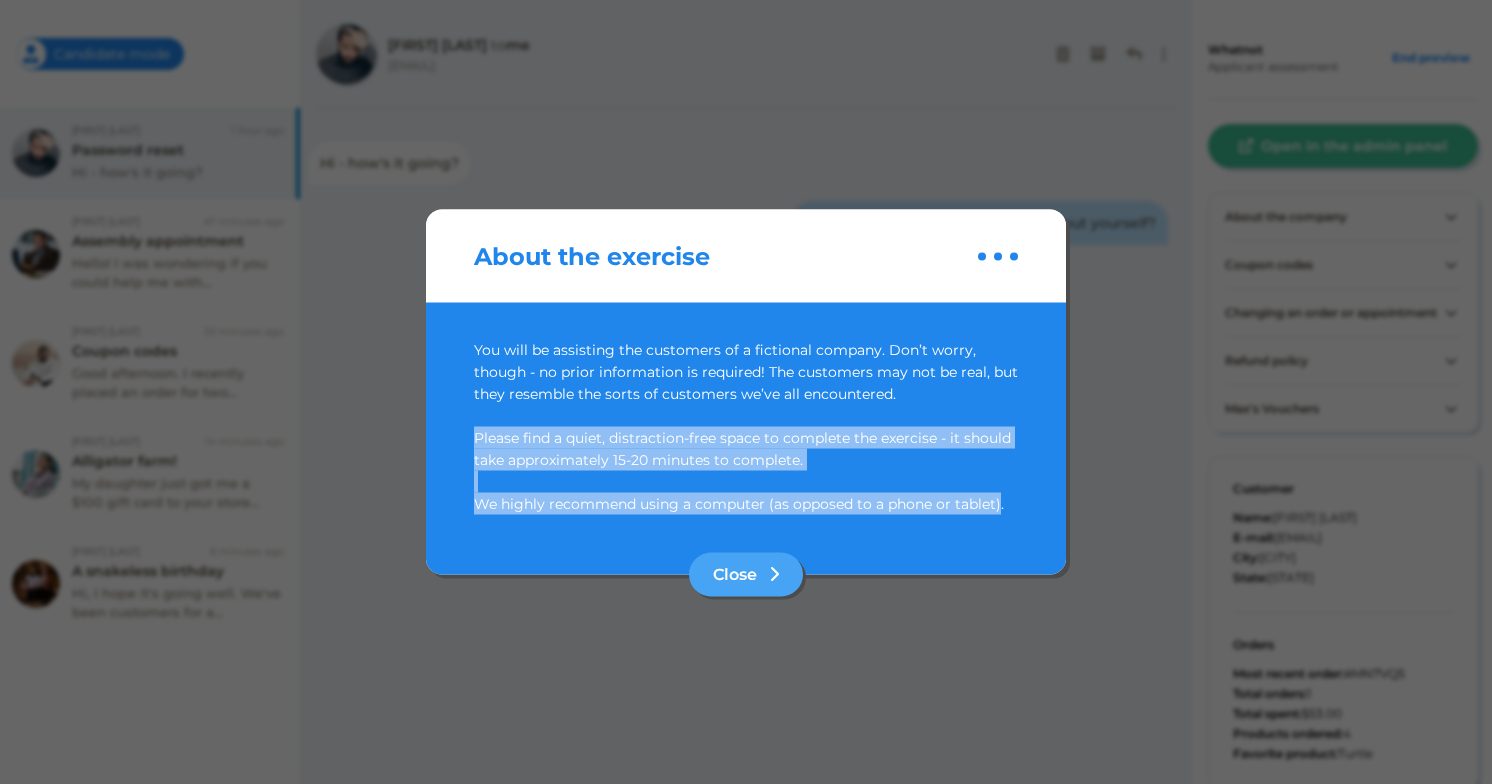 drag, startPoint x: 1000, startPoint y: 505, endPoint x: 447, endPoint y: 435, distance: 557.4128 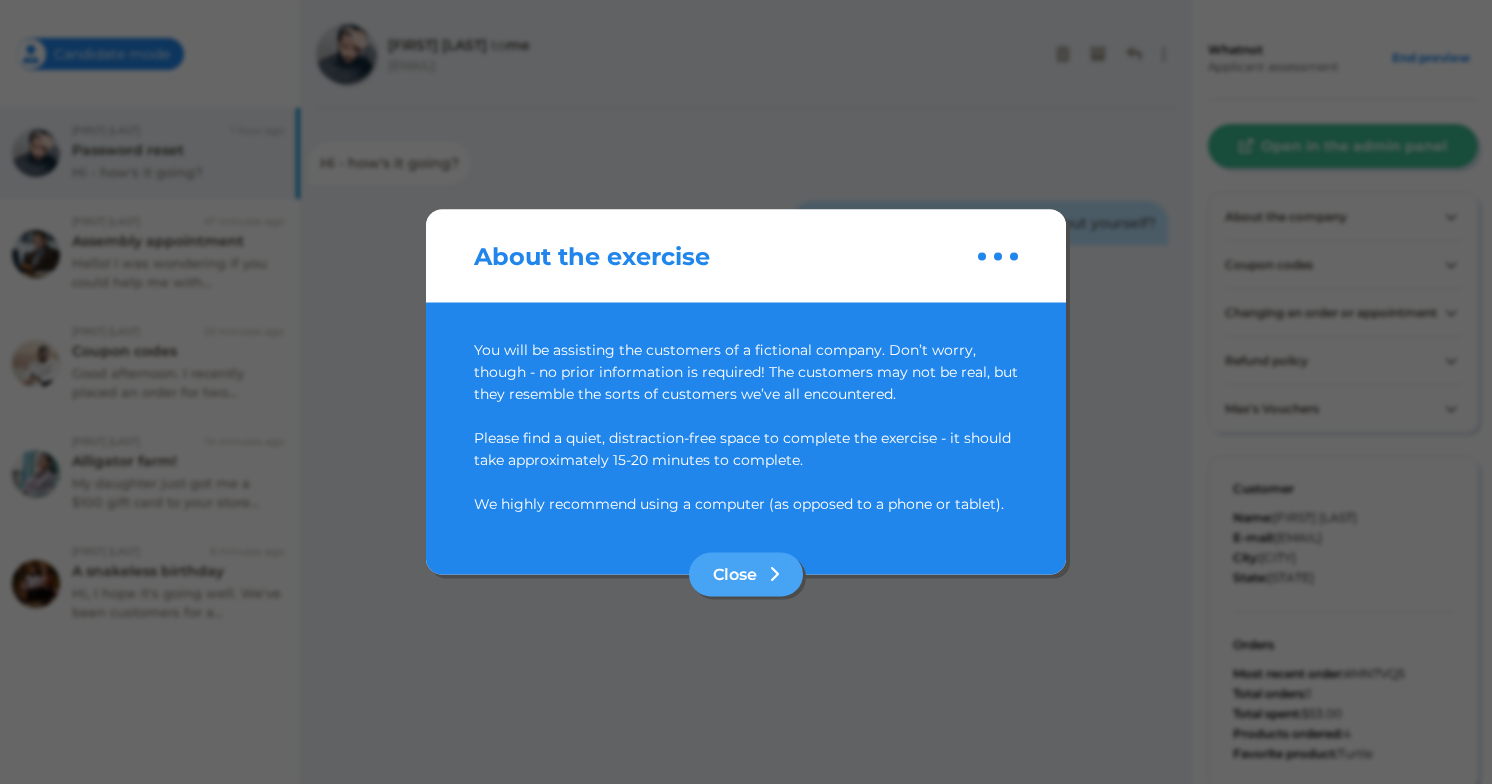 click at bounding box center (746, 392) 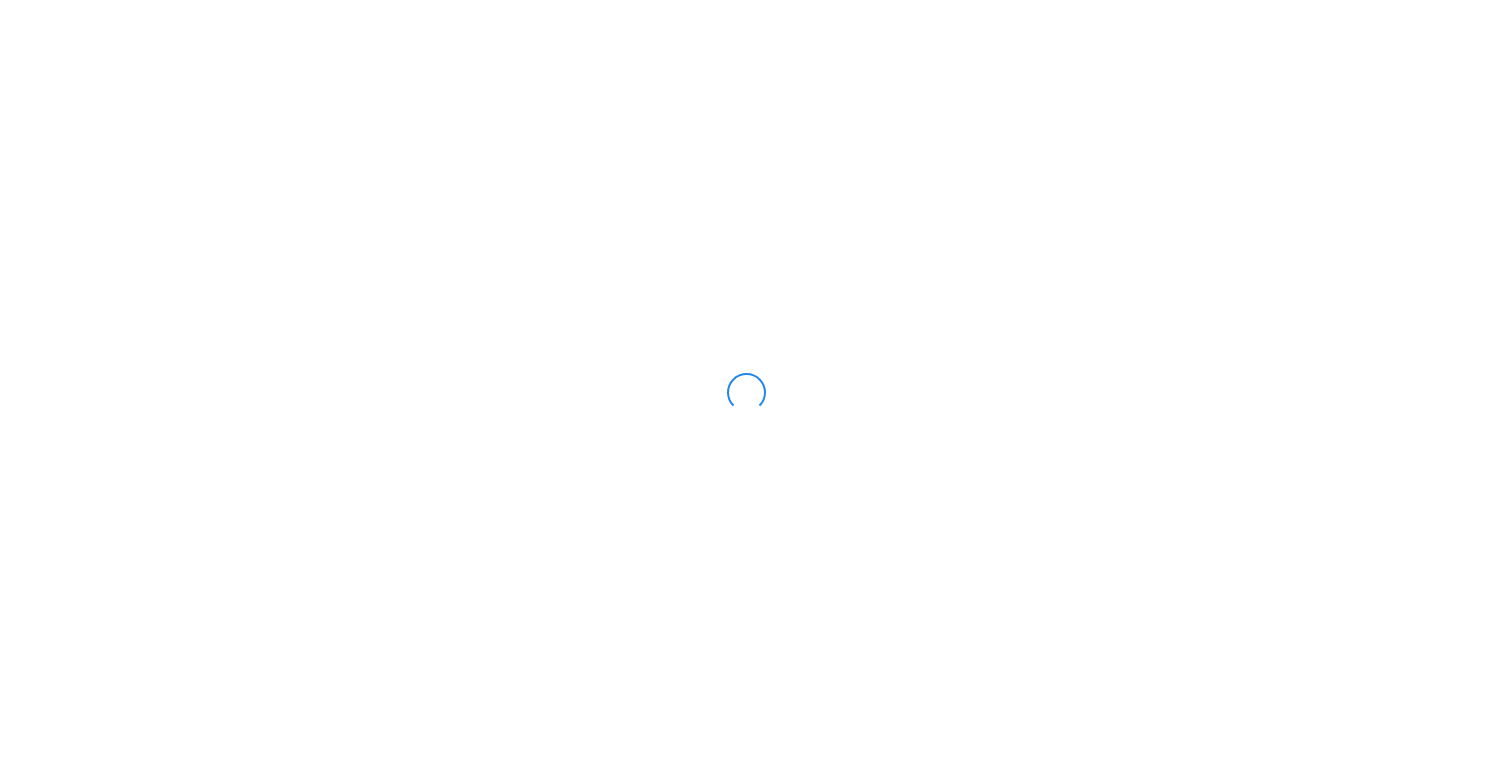 scroll, scrollTop: 0, scrollLeft: 0, axis: both 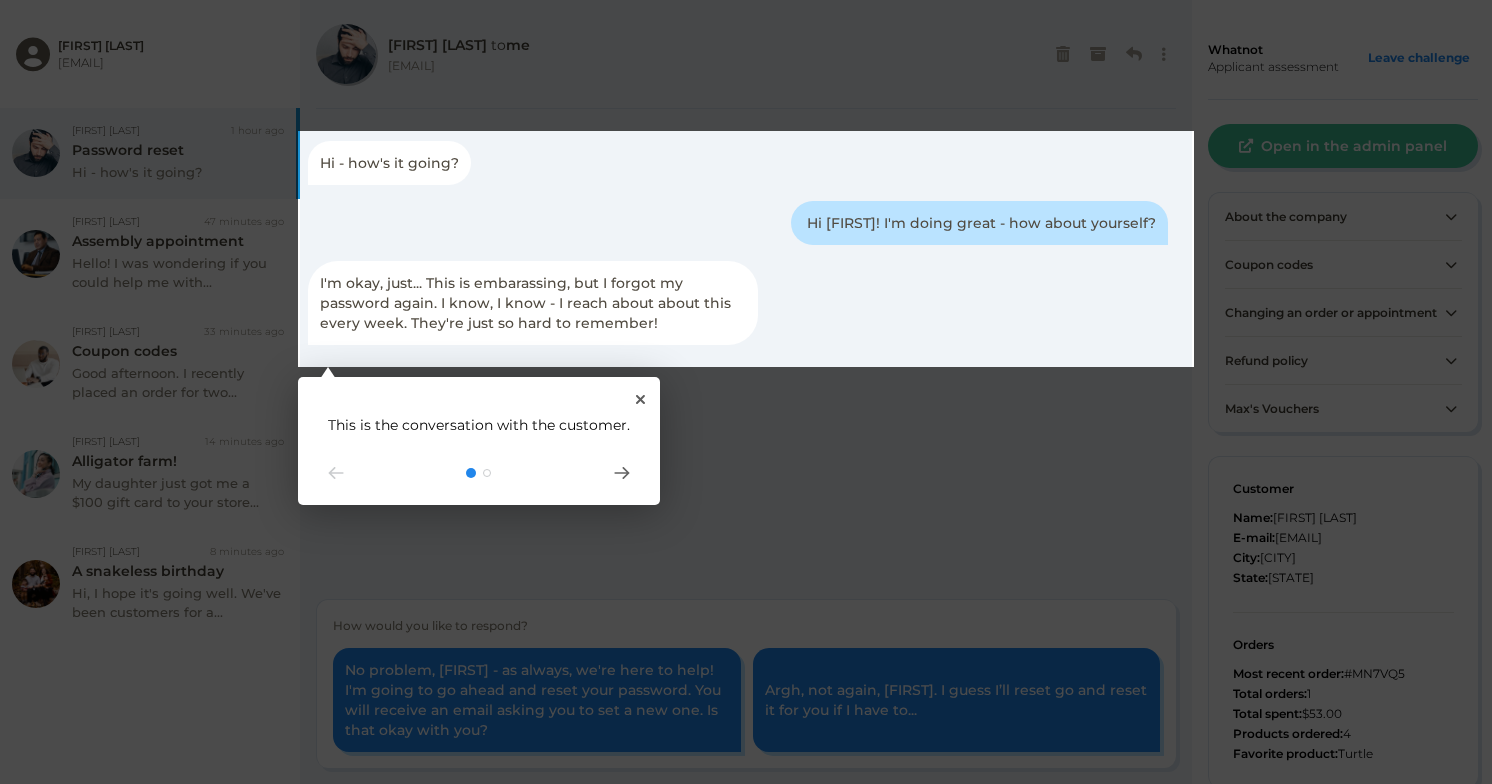 click 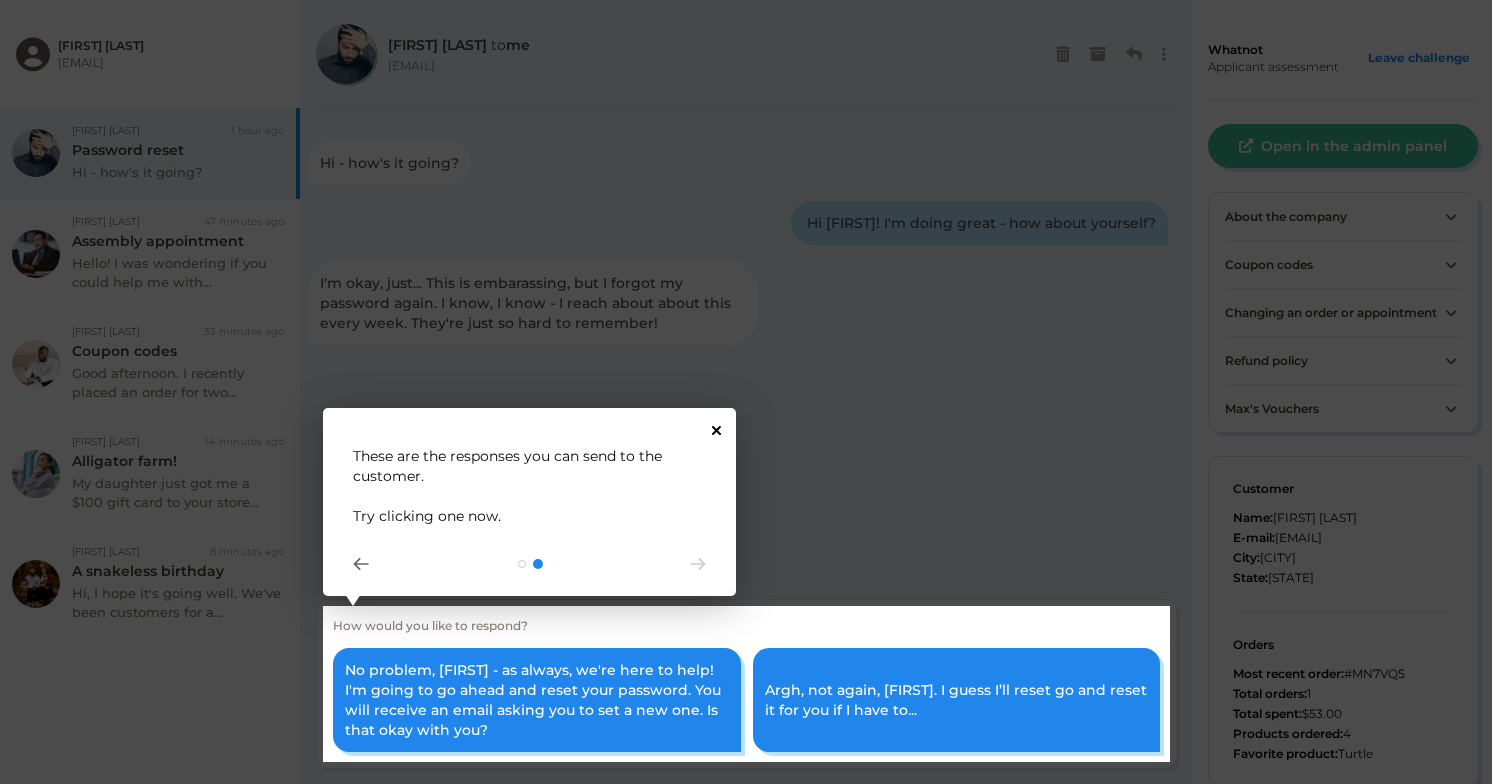 click 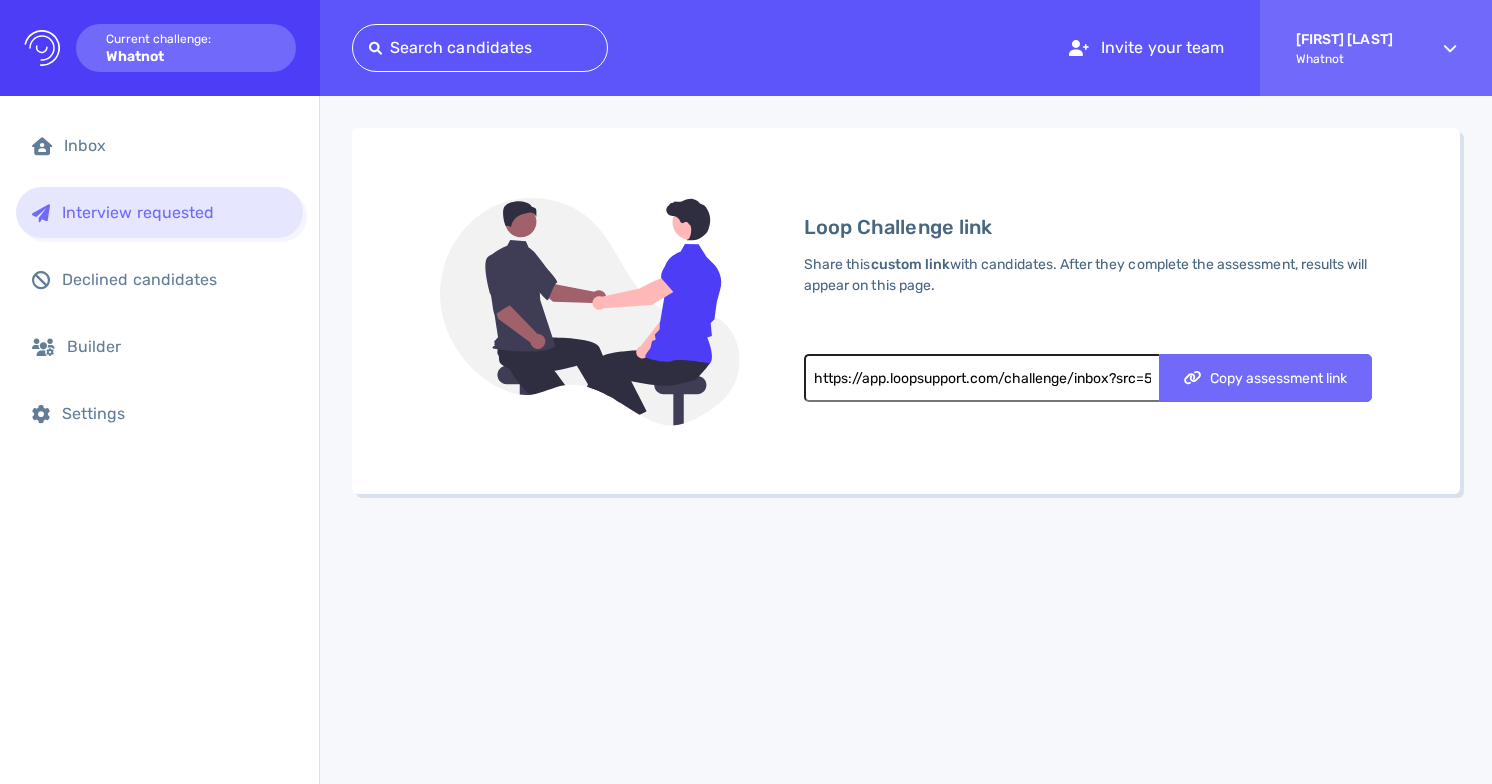scroll, scrollTop: 0, scrollLeft: 0, axis: both 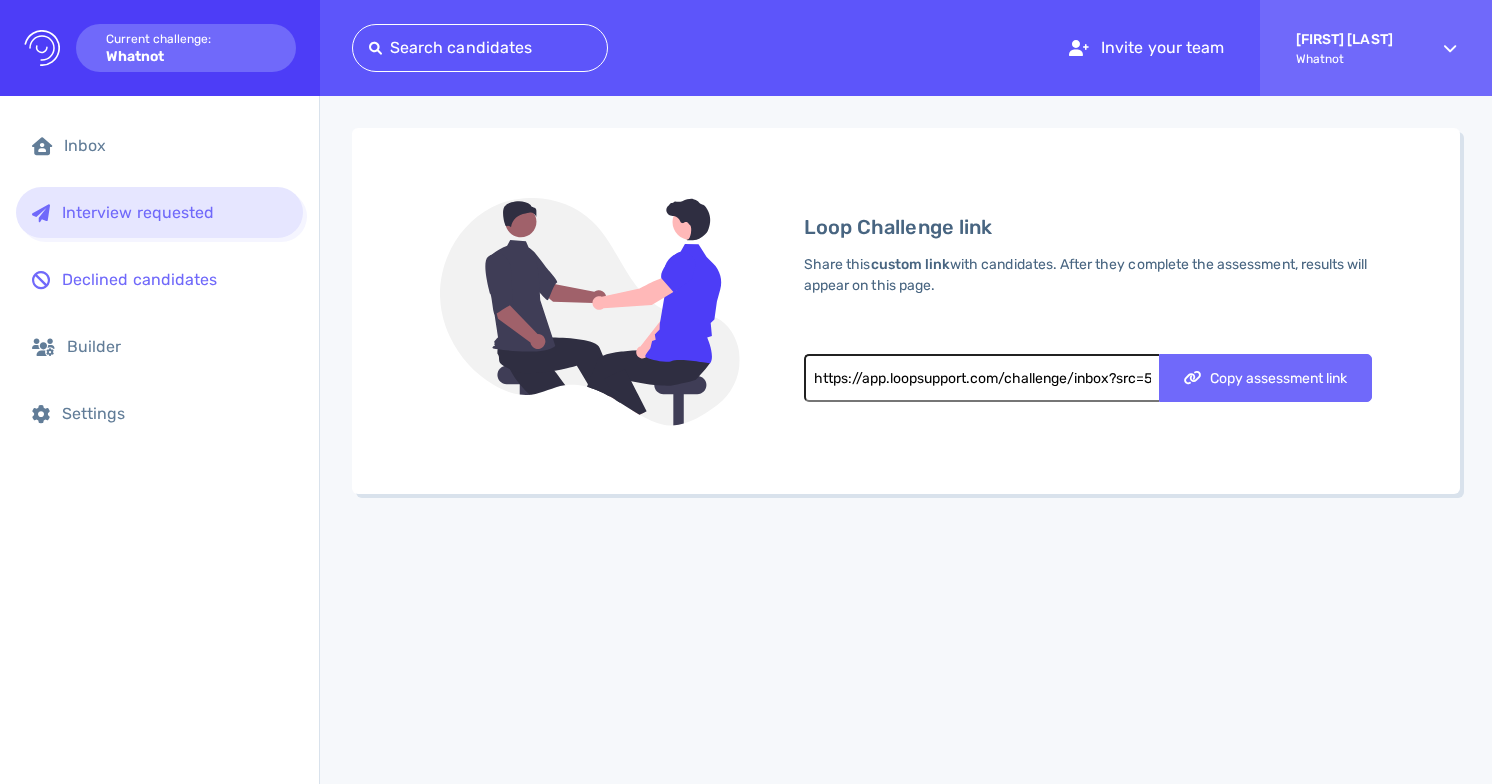 click on "Declined candidates" at bounding box center [174, 279] 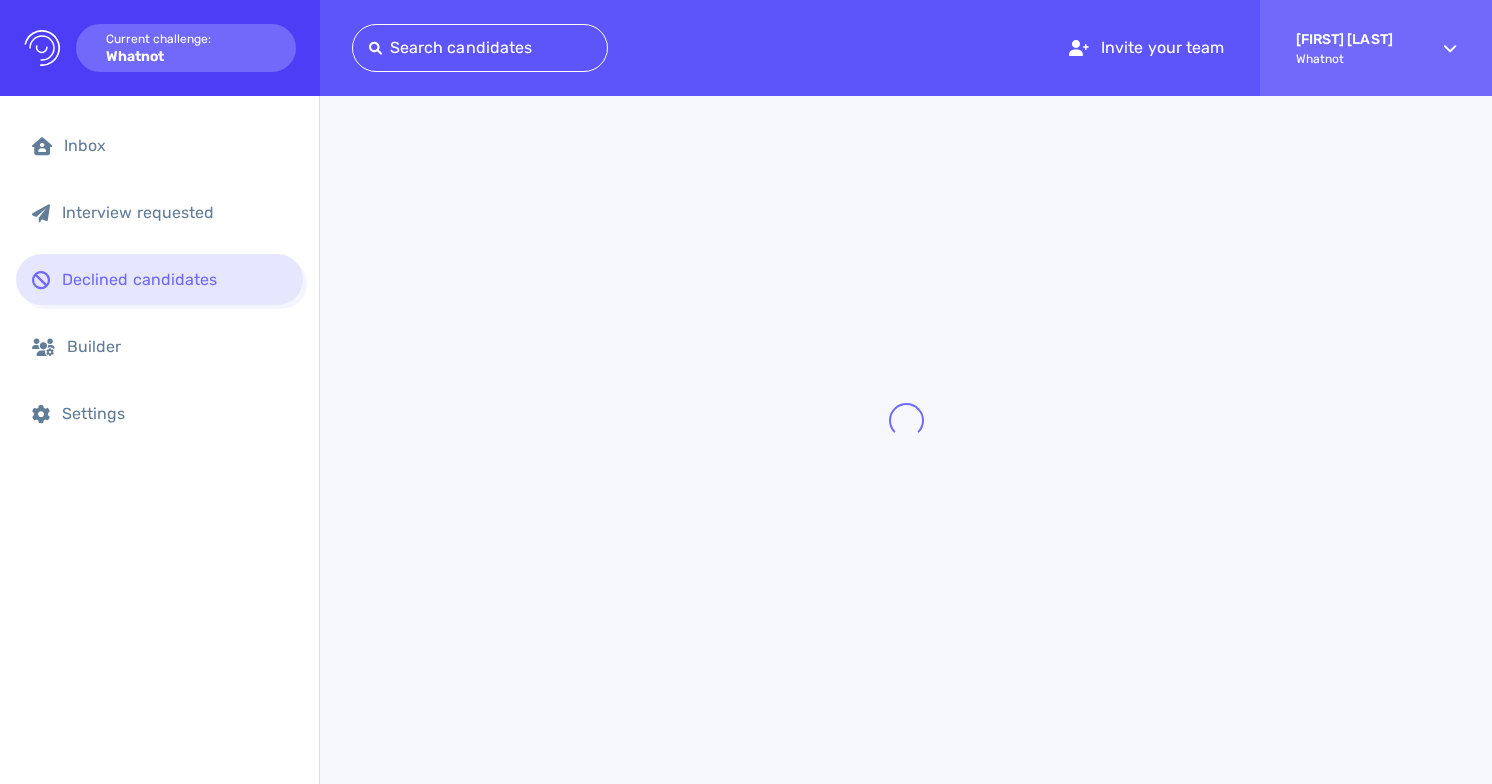 scroll, scrollTop: 0, scrollLeft: 0, axis: both 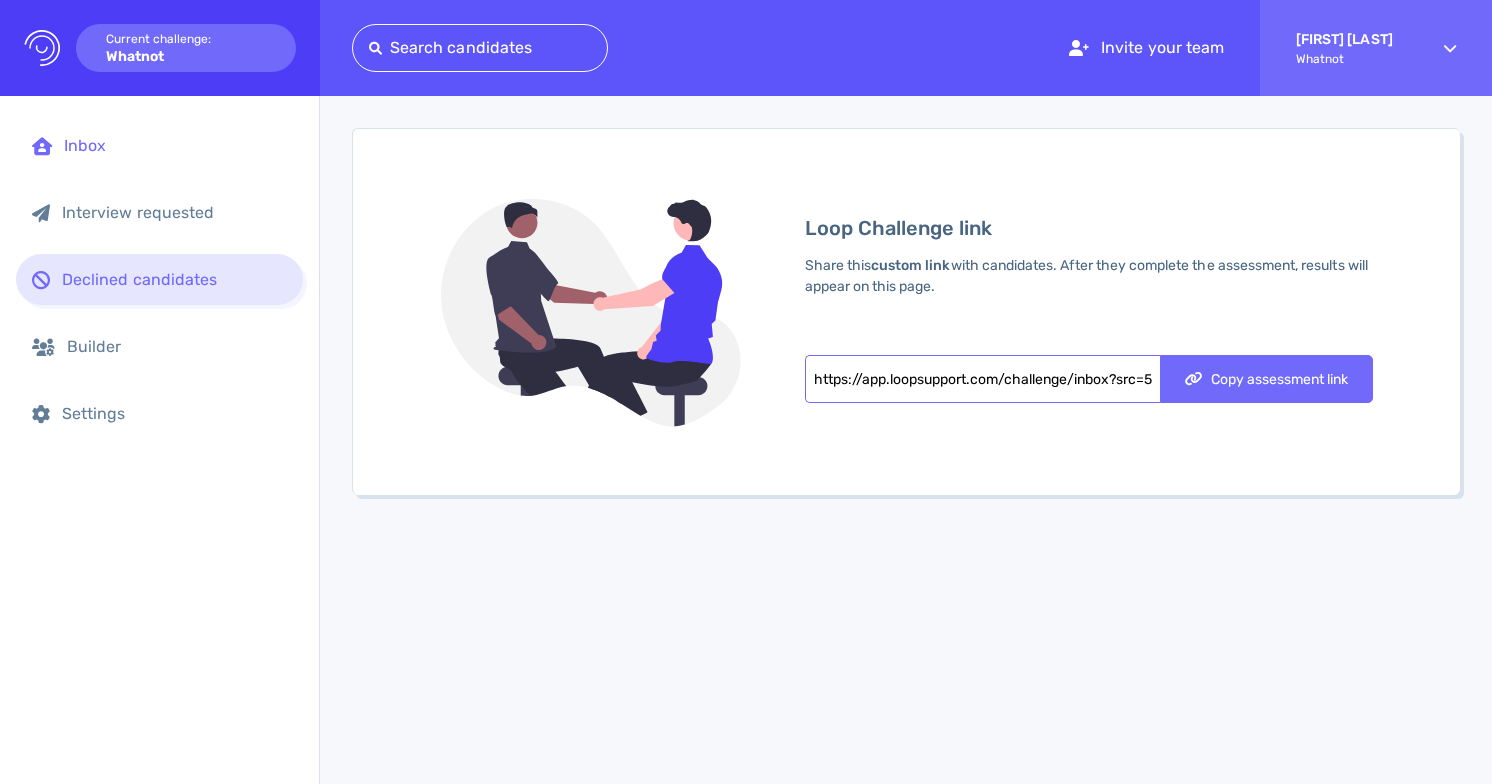 click on "Inbox" at bounding box center (159, 145) 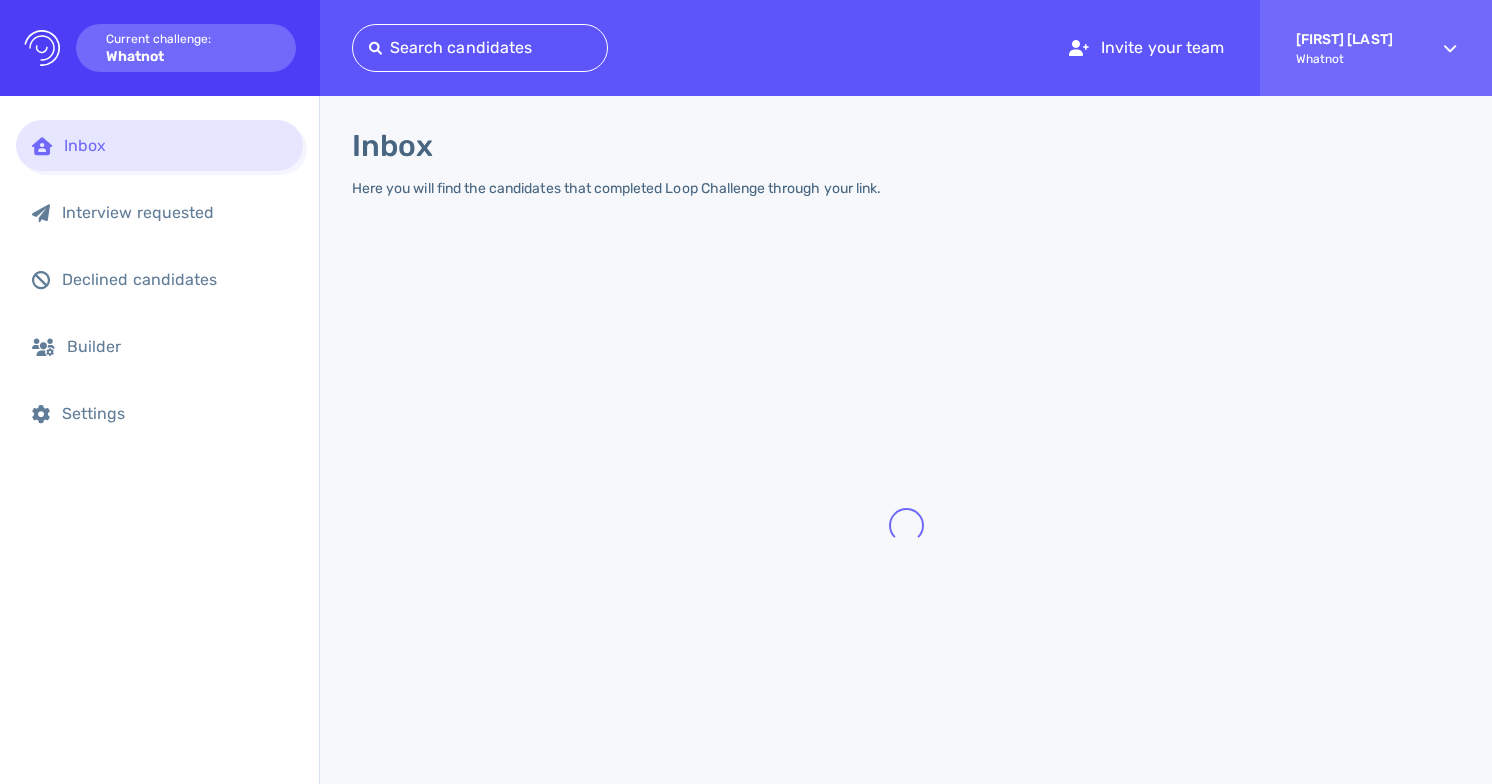 scroll, scrollTop: 0, scrollLeft: 0, axis: both 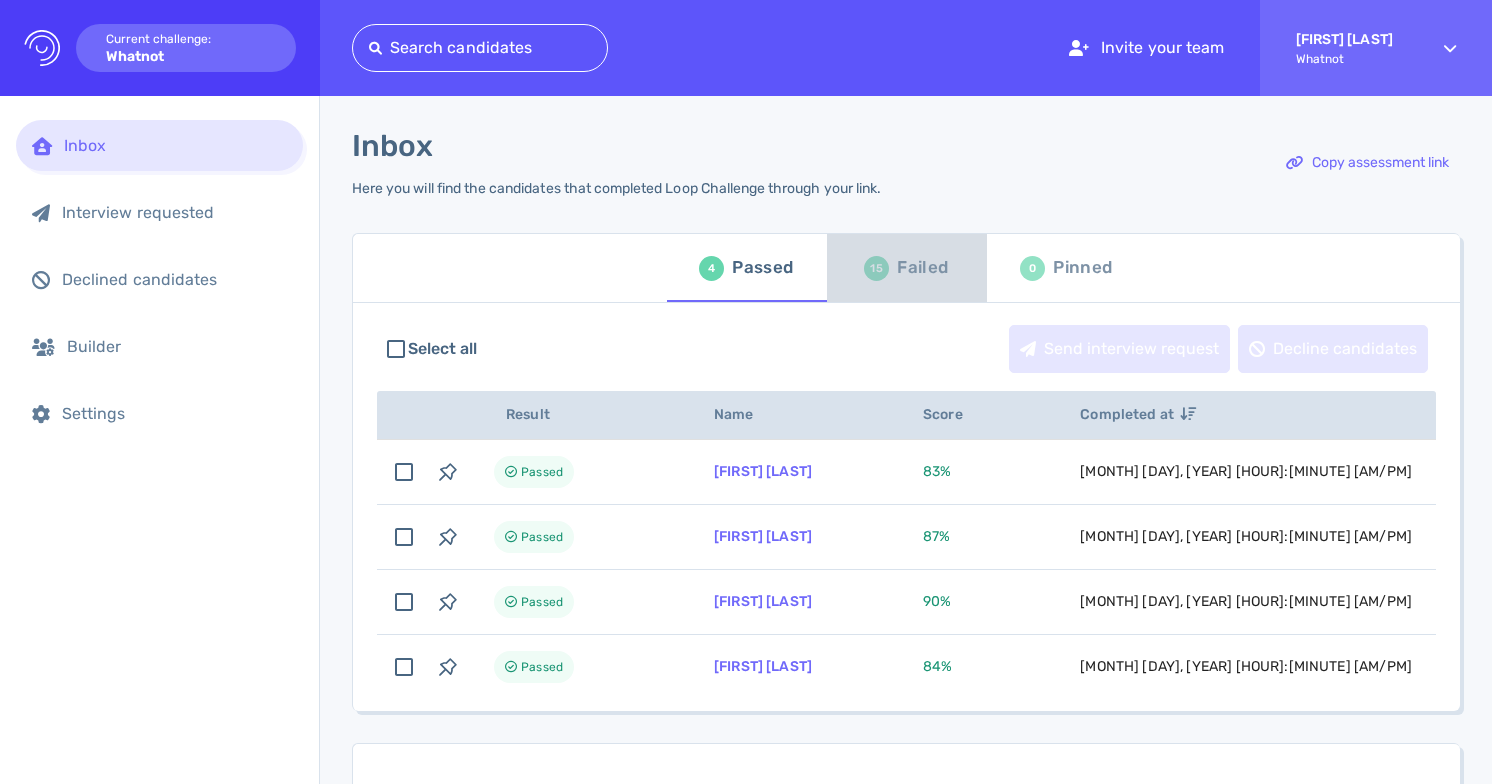 click on "Failed" at bounding box center (922, 268) 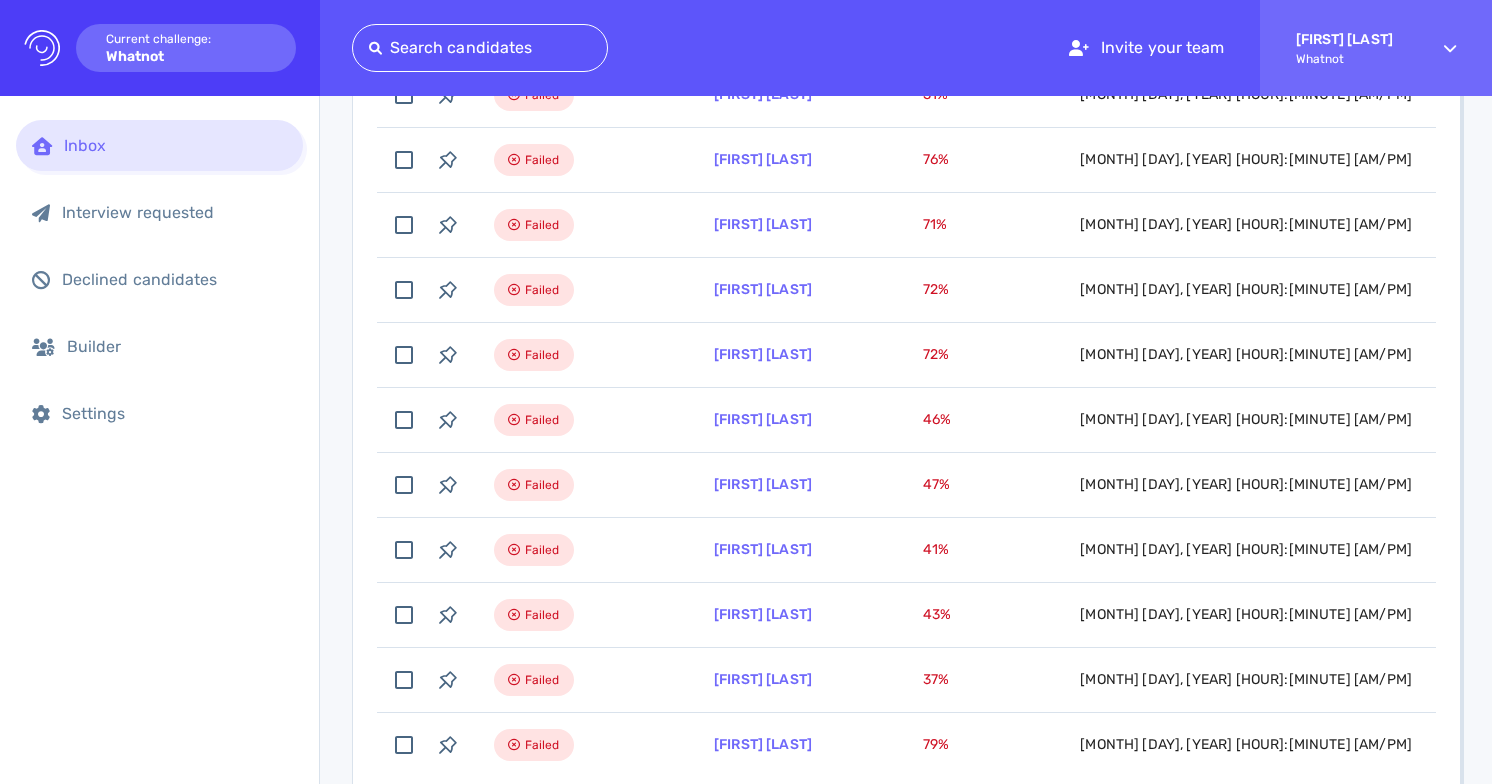 scroll, scrollTop: 812, scrollLeft: 0, axis: vertical 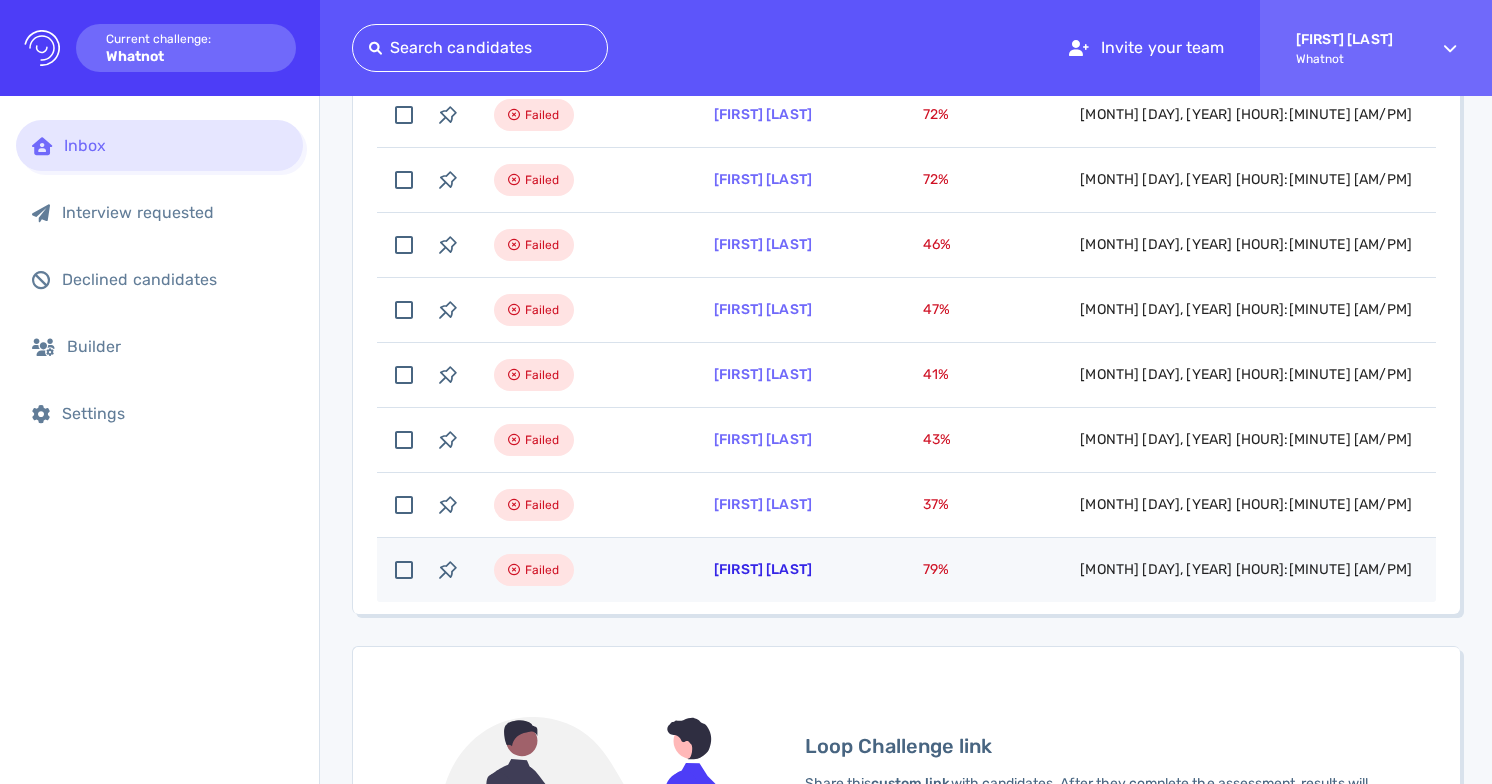 click on "[FIRST] [LAST]" at bounding box center [763, 569] 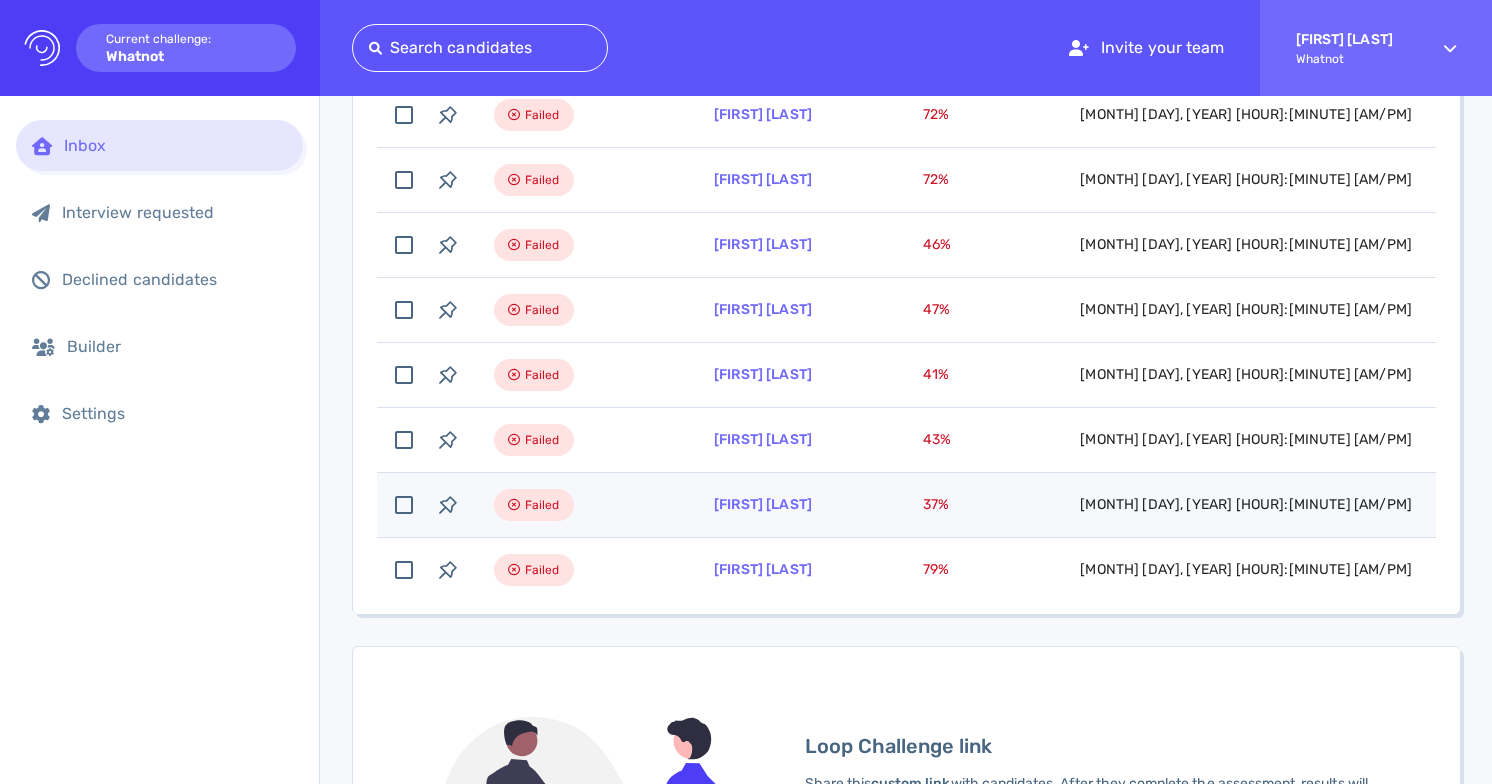 click on "Failed" at bounding box center [580, 505] 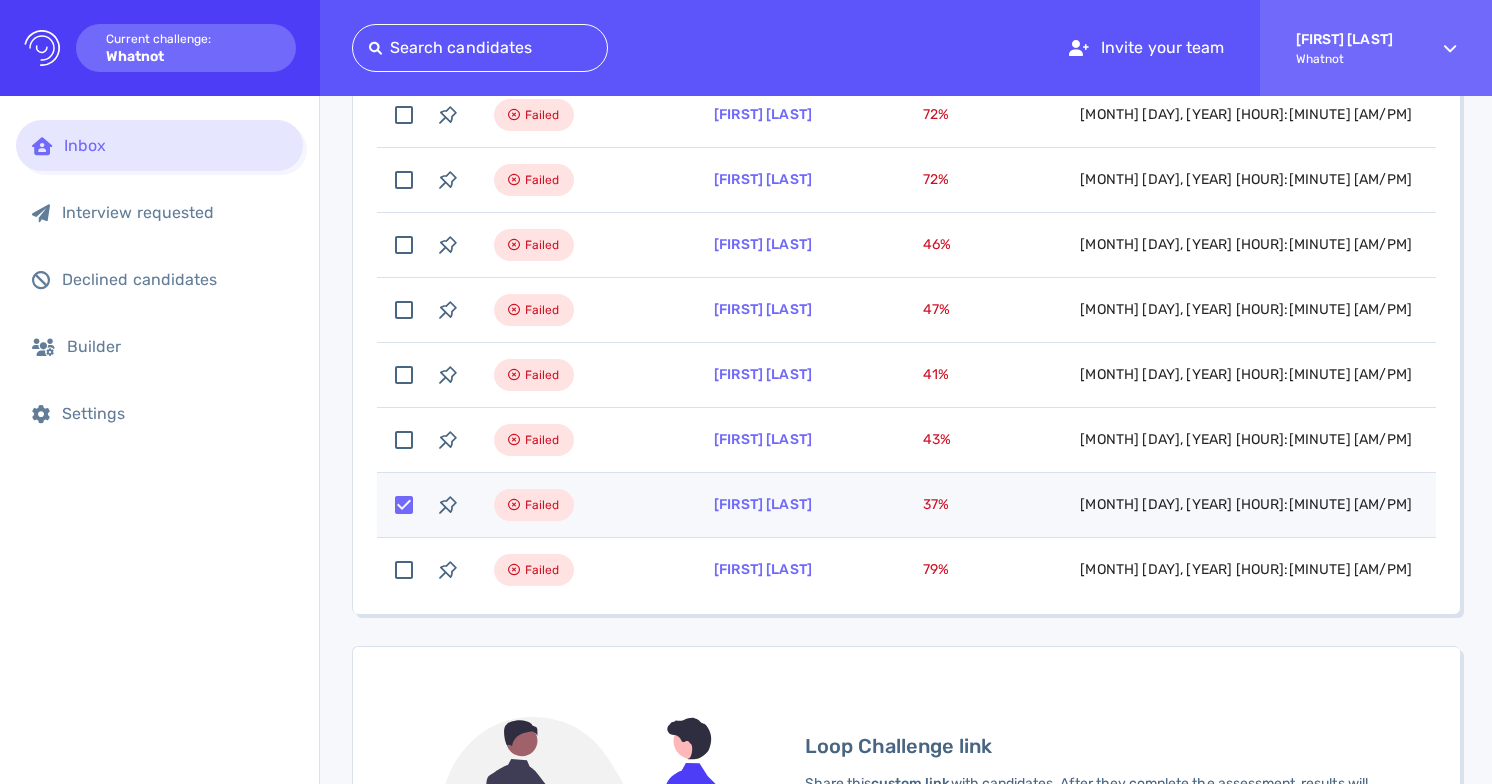 click on "Failed" at bounding box center [580, 505] 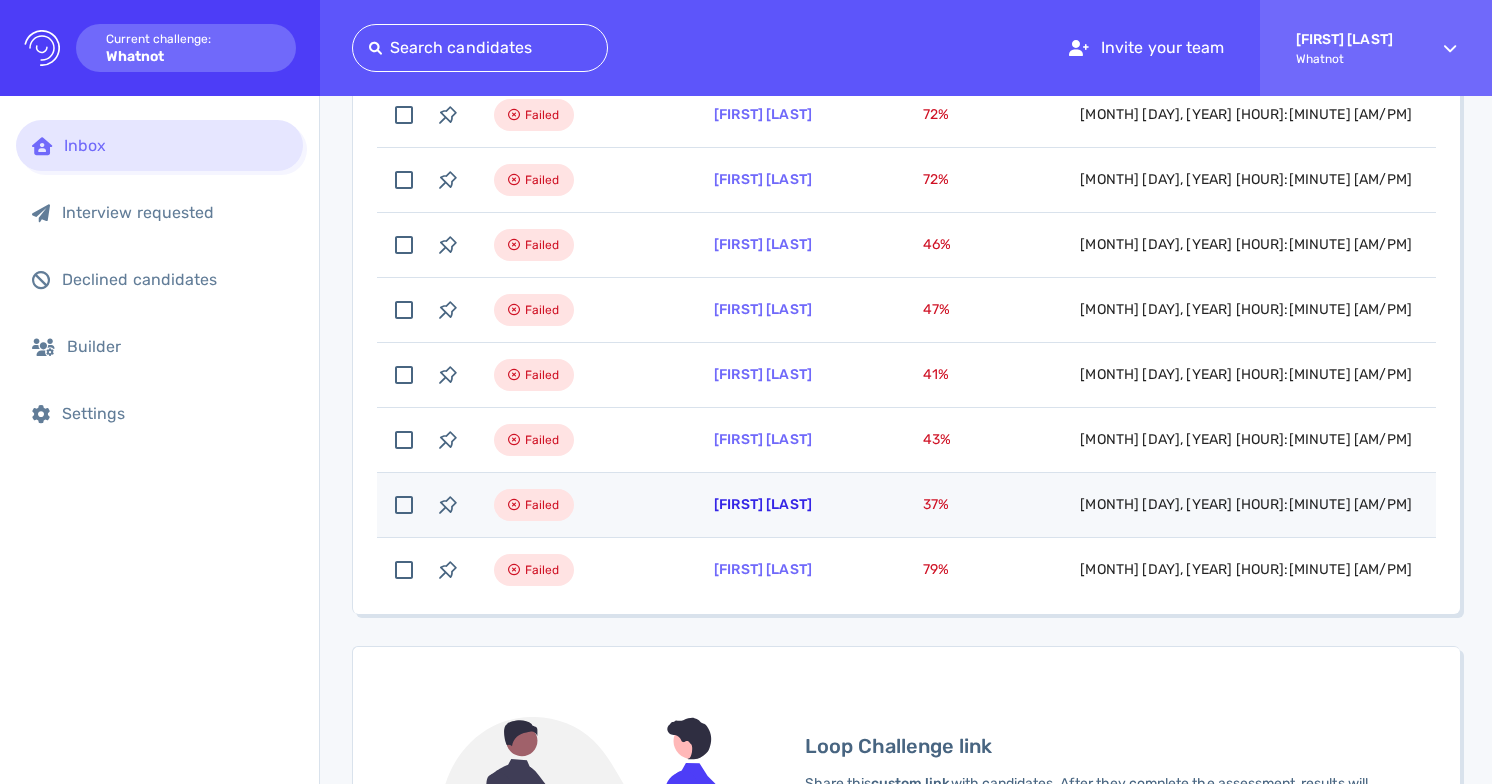 click on "Emma Ross" at bounding box center [763, 504] 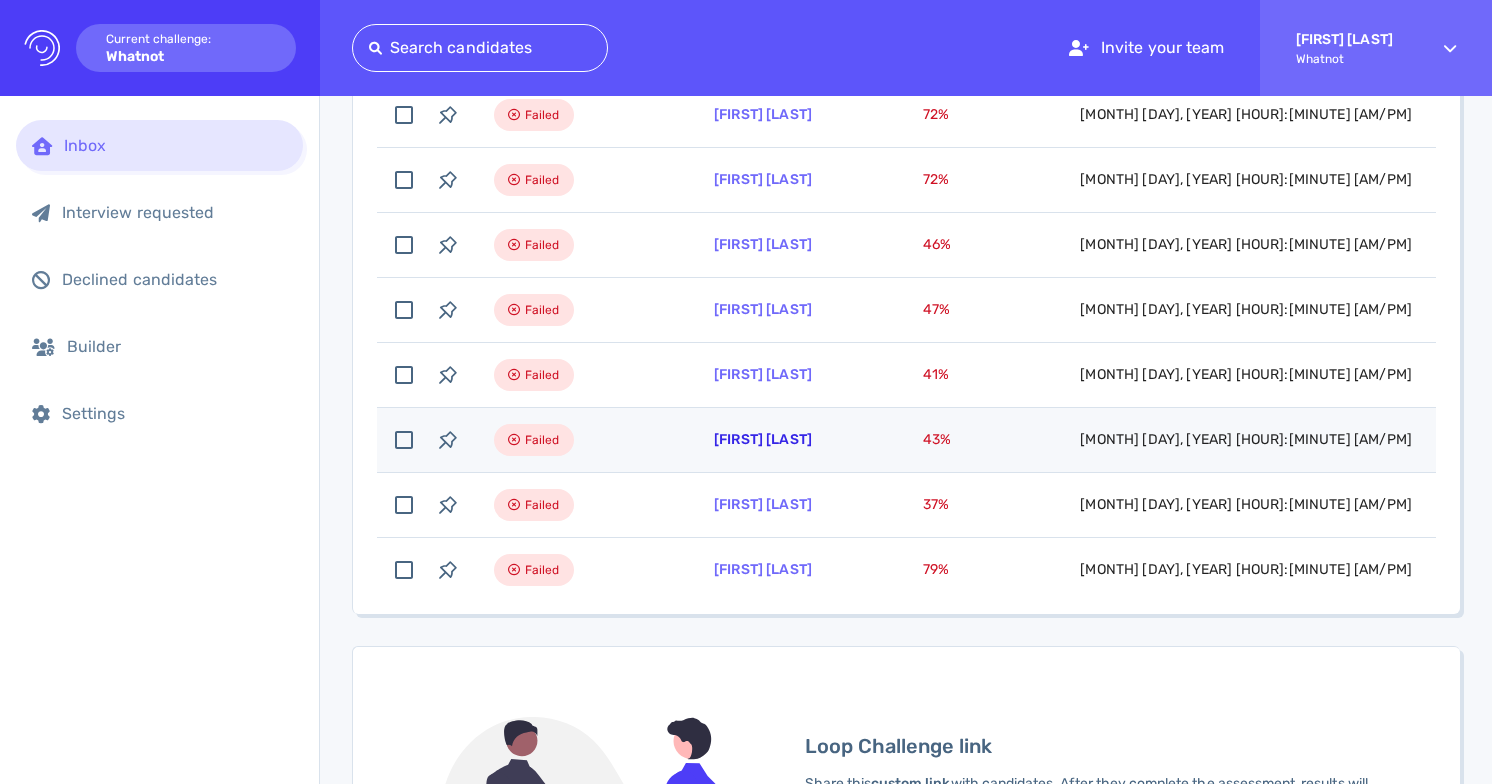 click on "Dani Hughes" at bounding box center (763, 439) 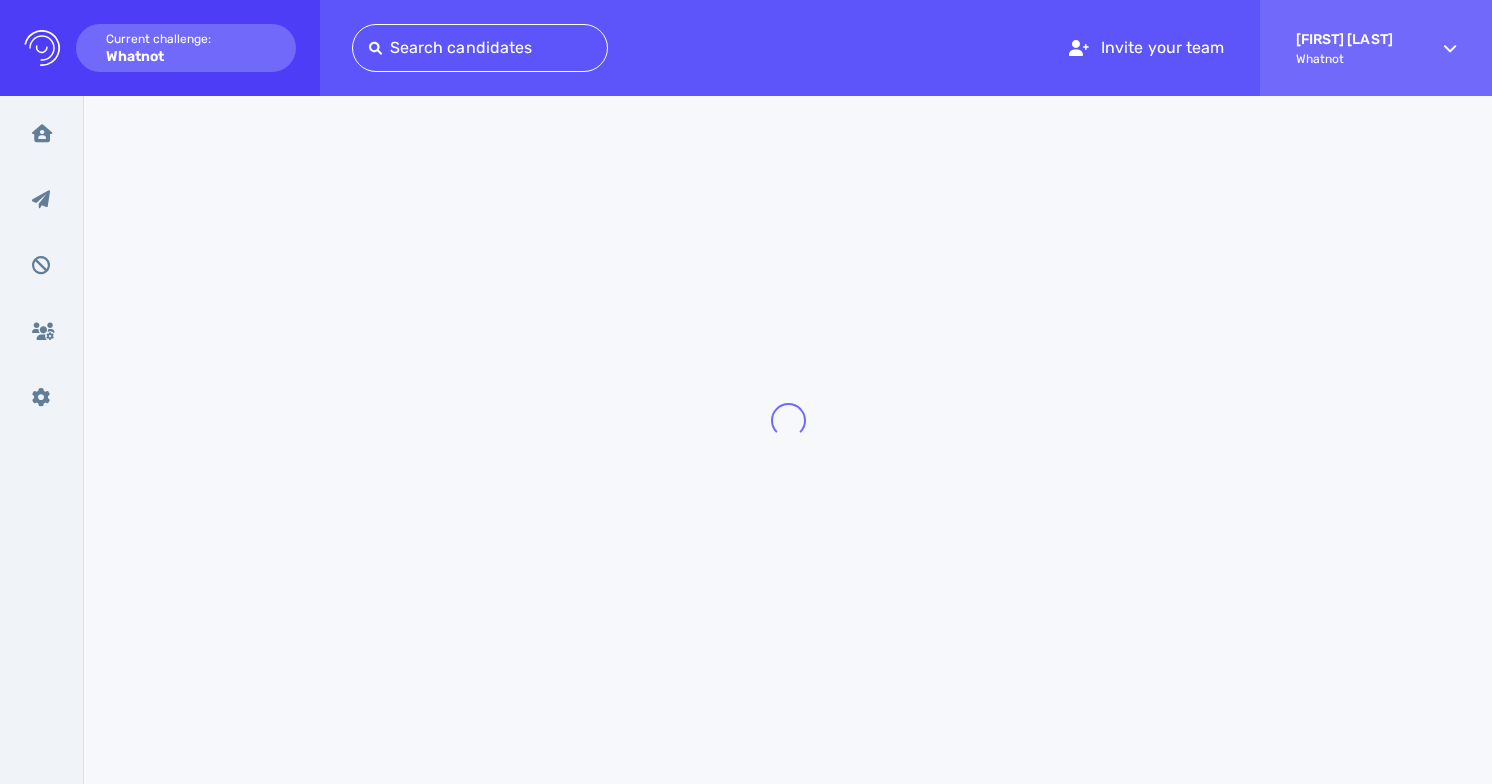 scroll, scrollTop: 0, scrollLeft: 0, axis: both 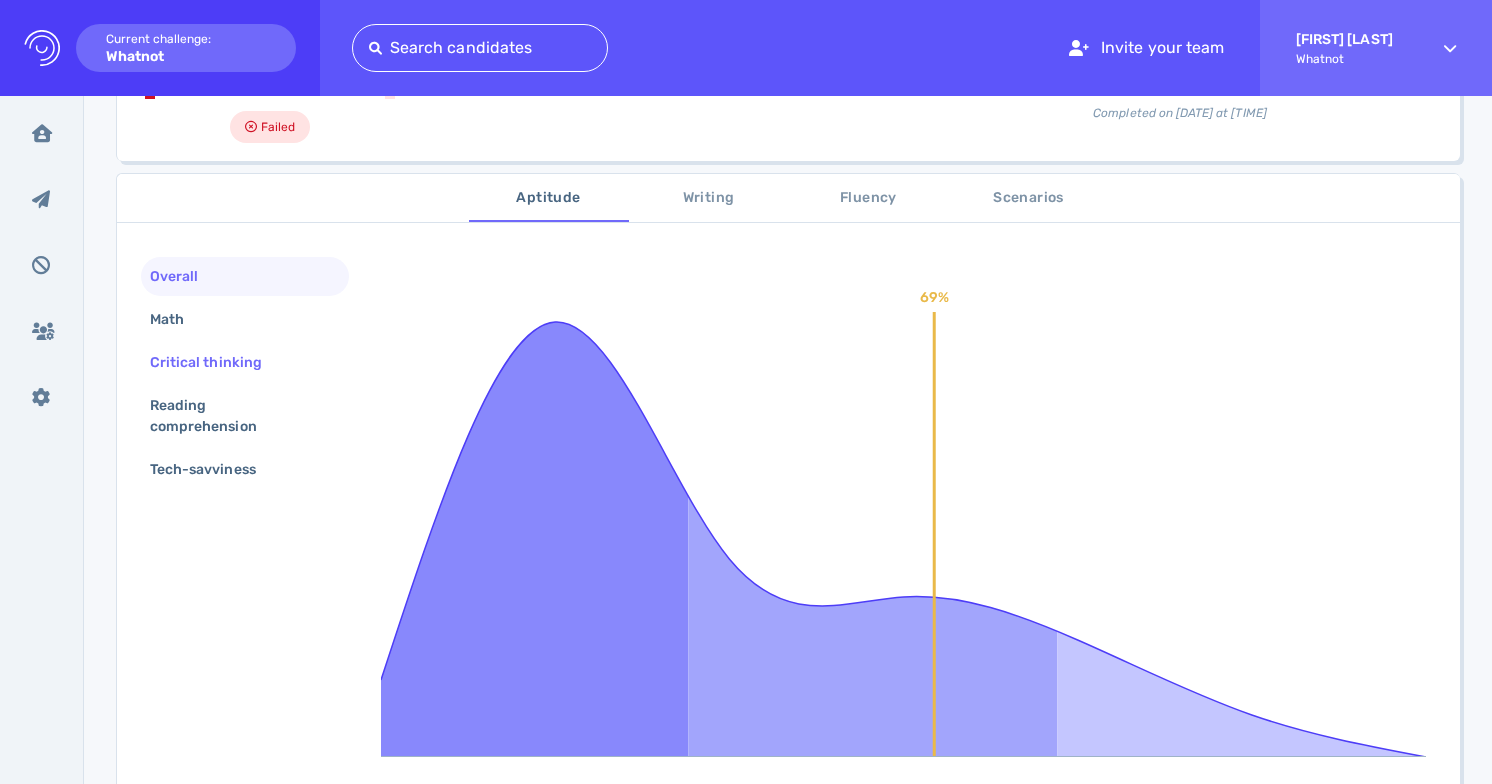 click on "Critical thinking" at bounding box center [245, 362] 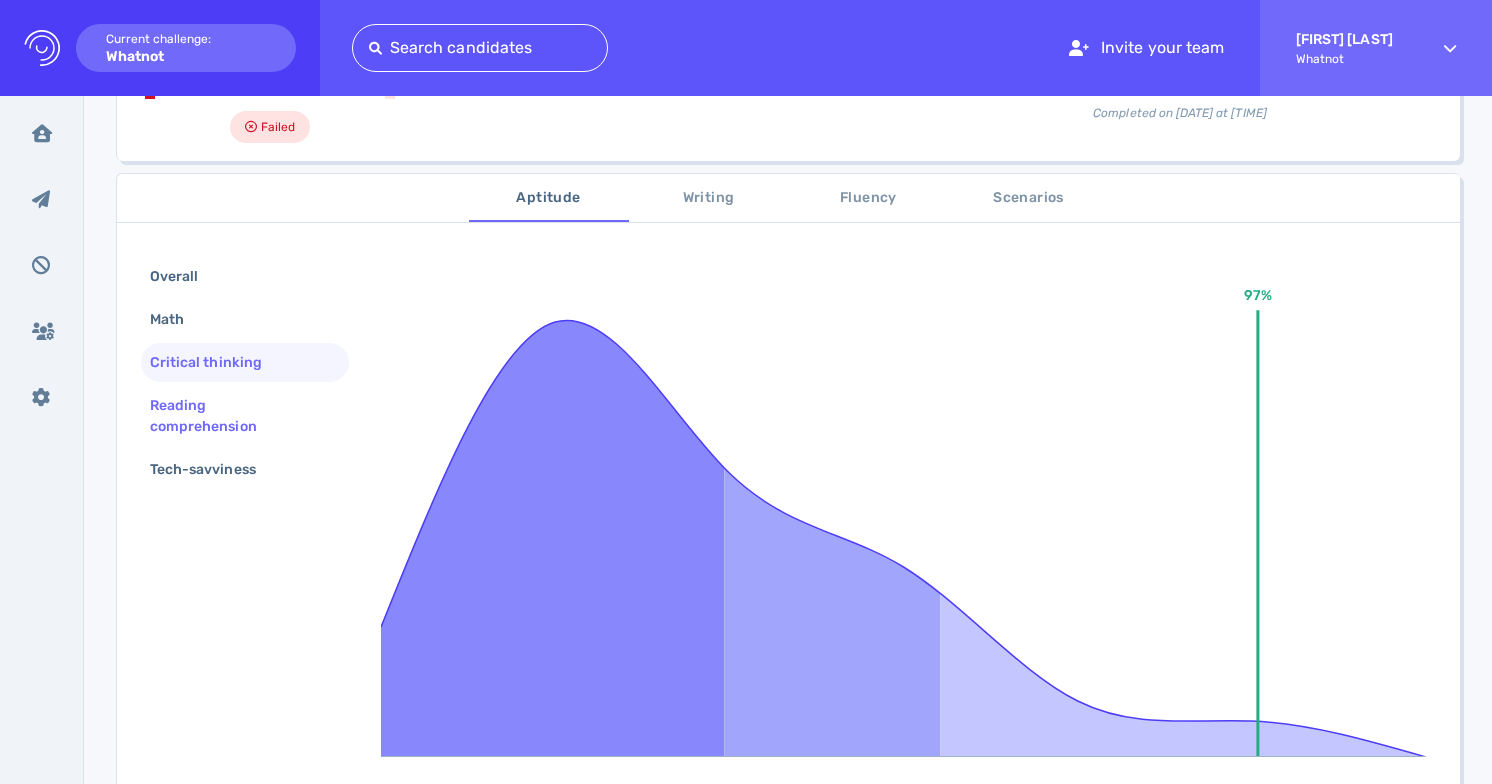 click on "Reading comprehension" at bounding box center [237, 416] 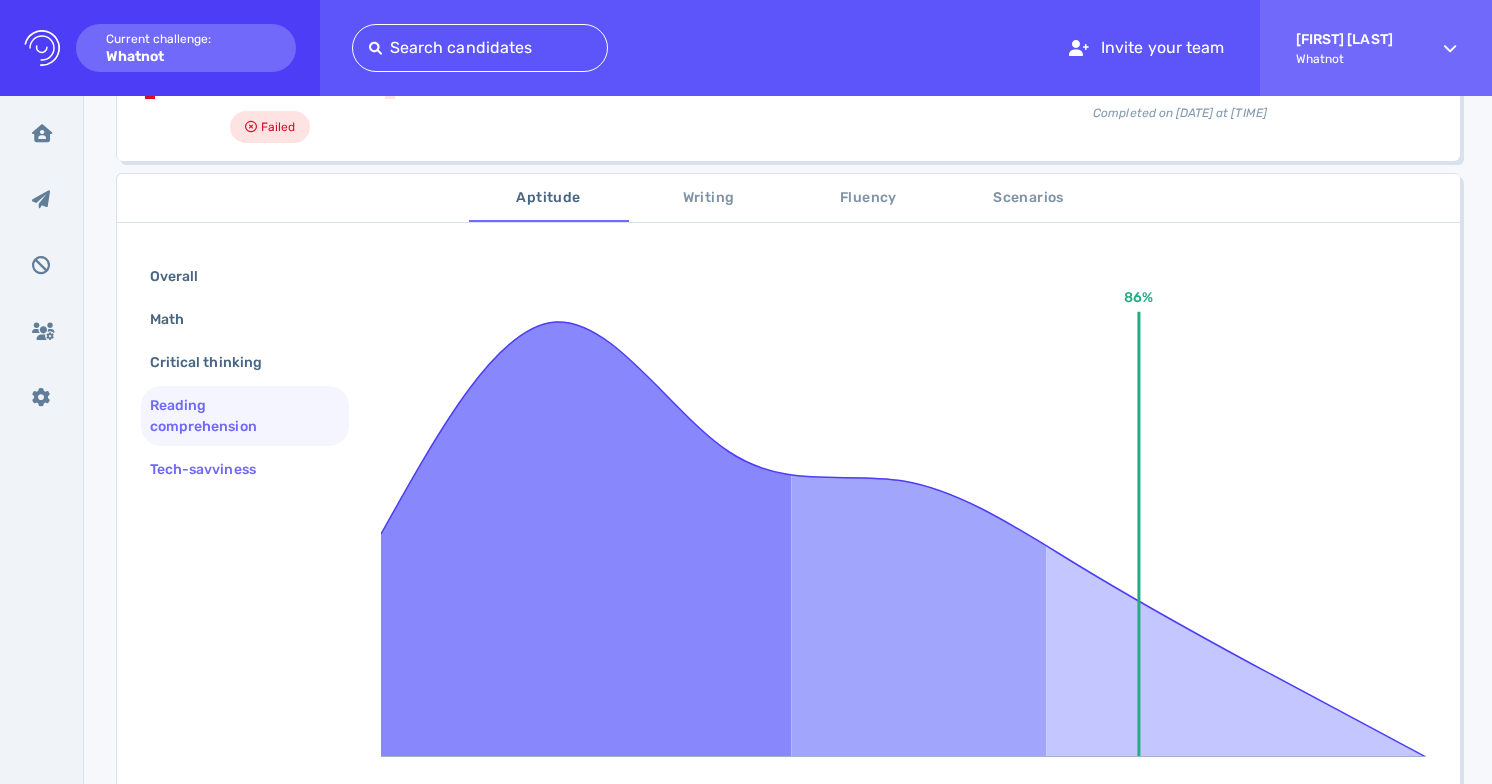 click on "Tech-savviness" at bounding box center [213, 469] 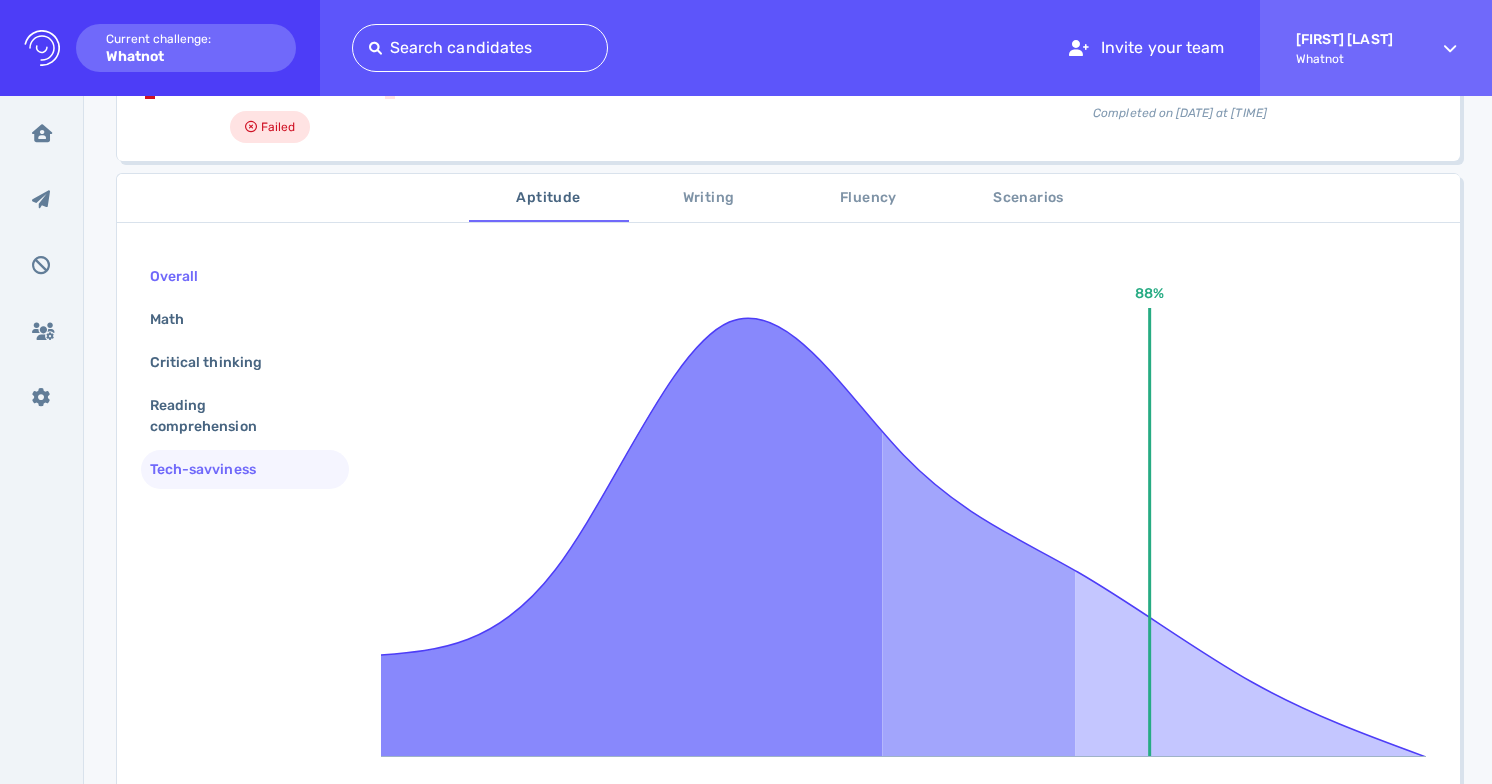 click on "Overall" at bounding box center [184, 276] 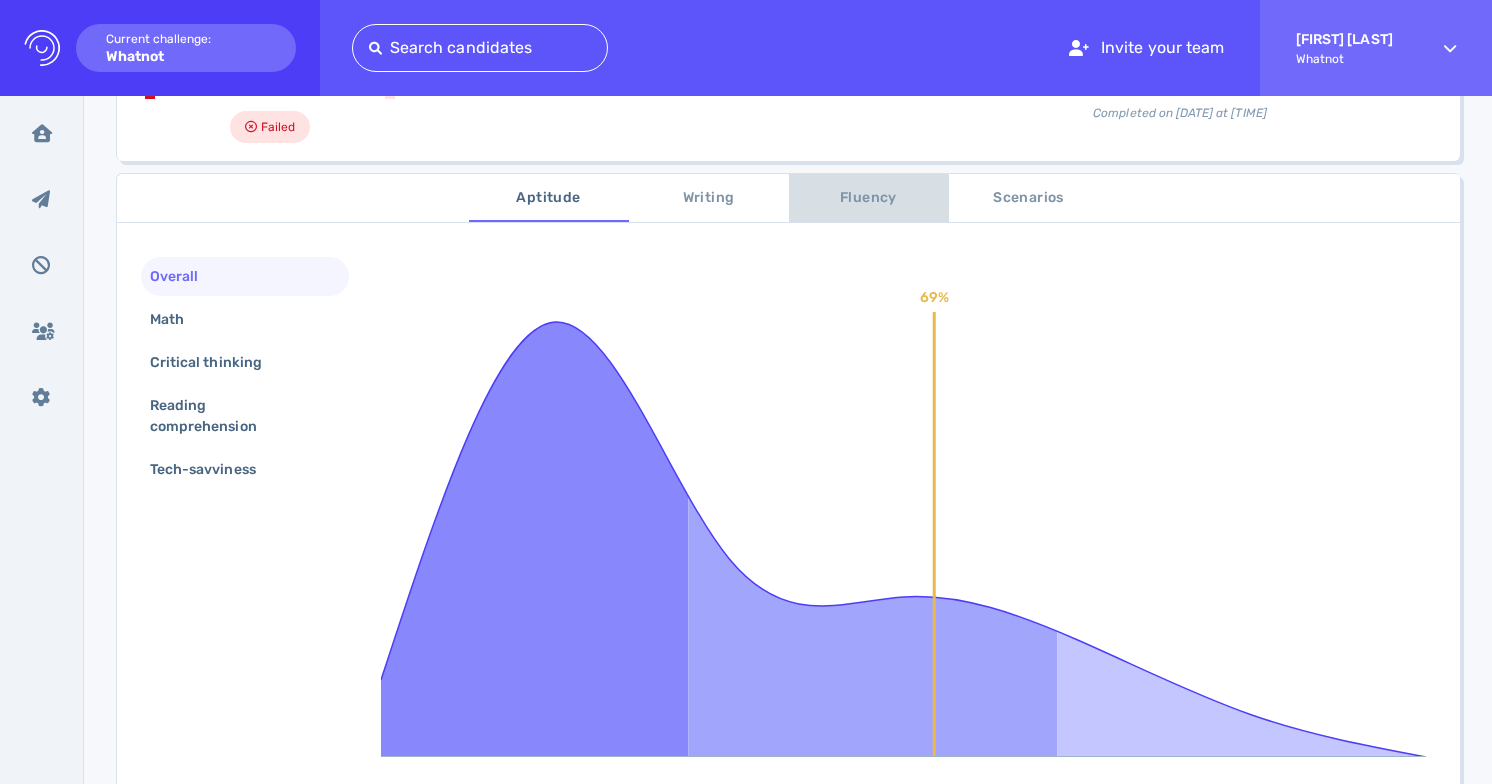 click on "Fluency" at bounding box center [869, 198] 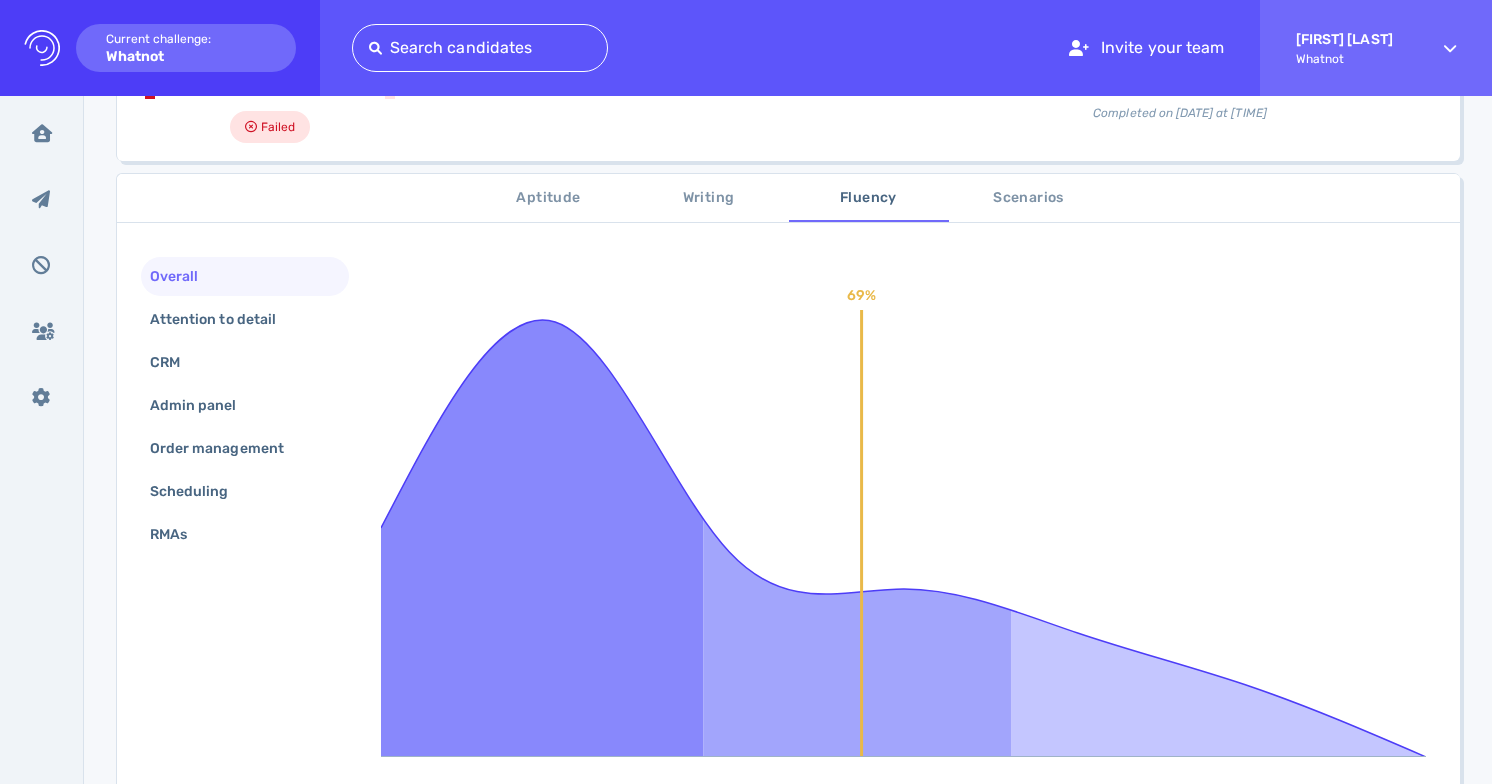 click on "Writing" at bounding box center [709, 198] 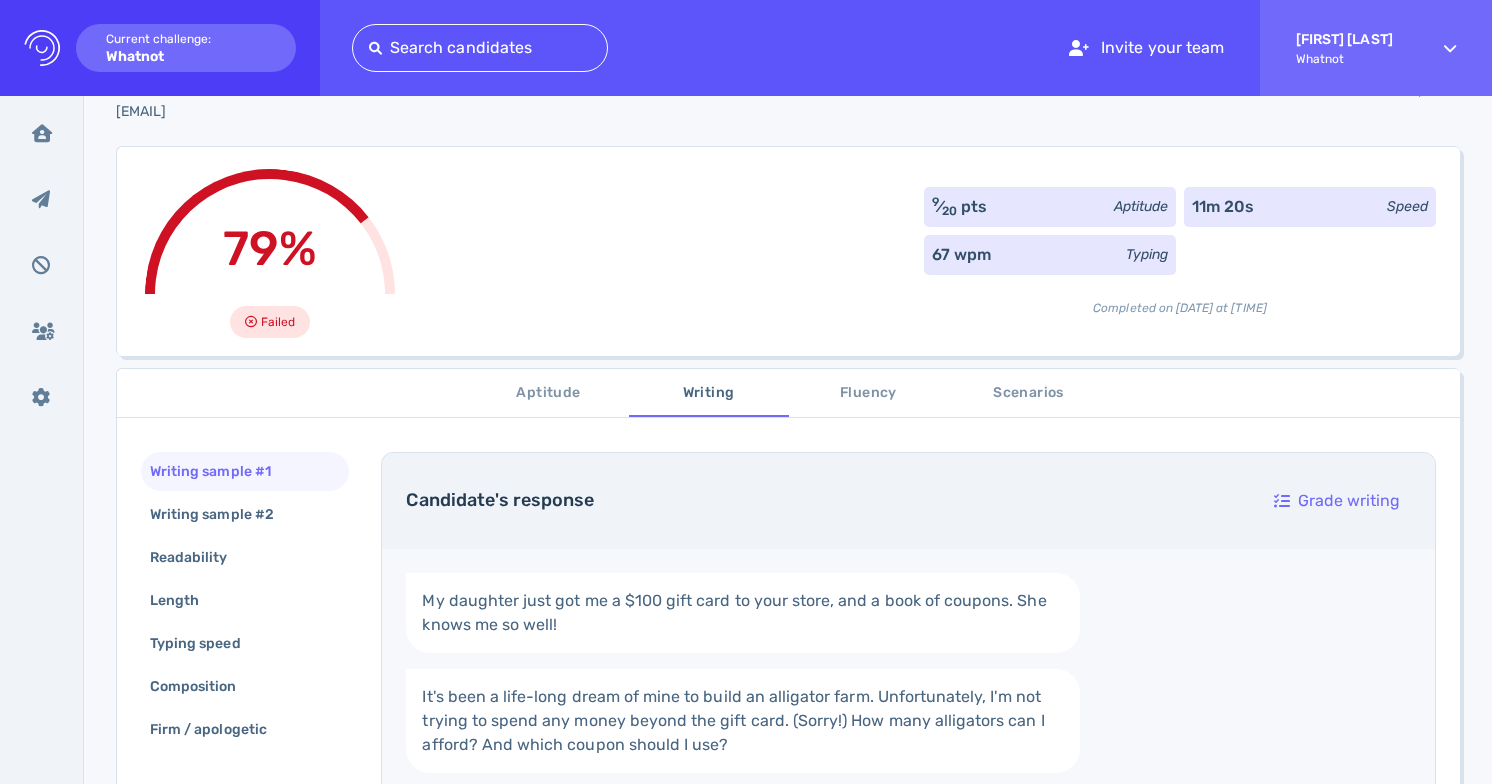 scroll, scrollTop: 86, scrollLeft: 0, axis: vertical 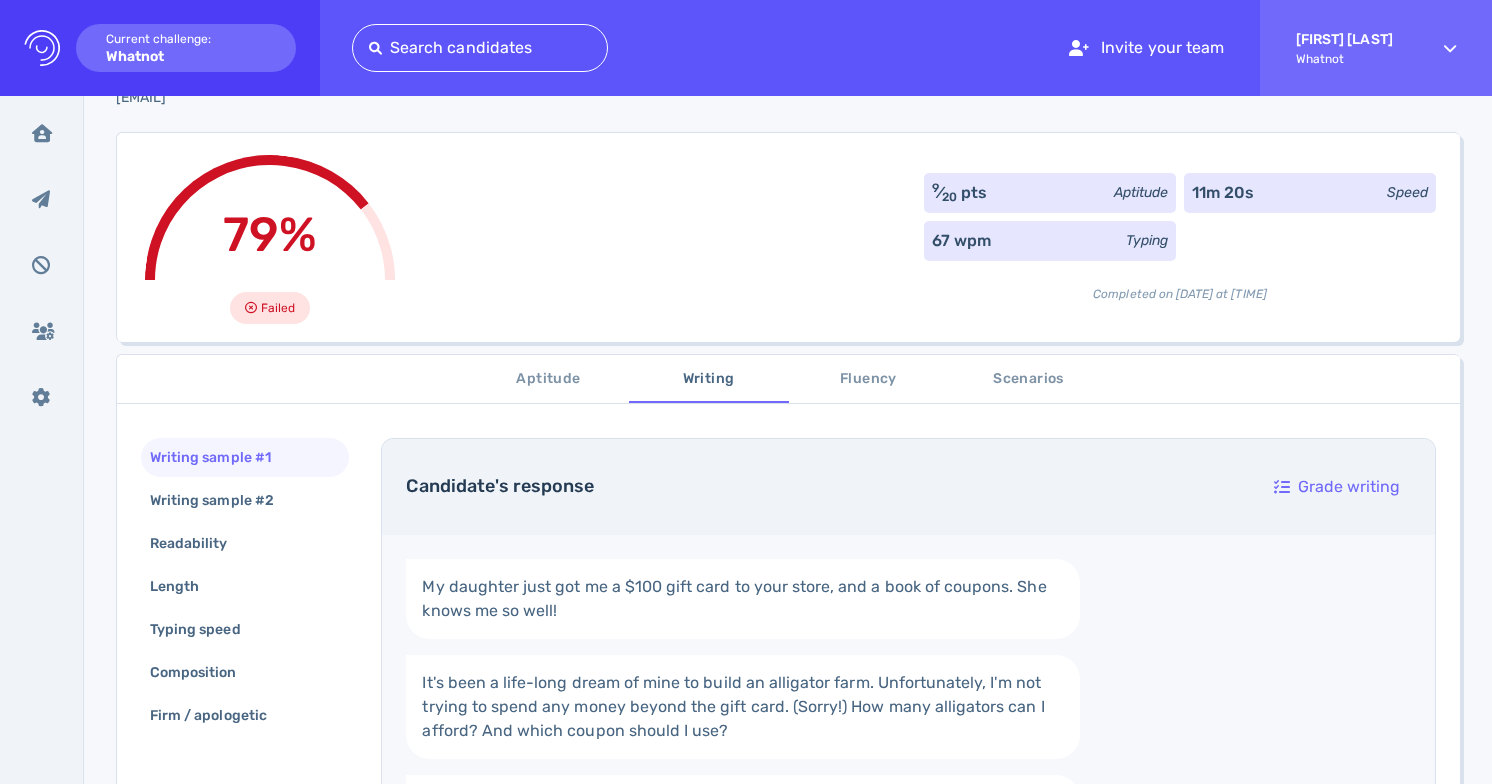 click on "Fluency" at bounding box center [869, 379] 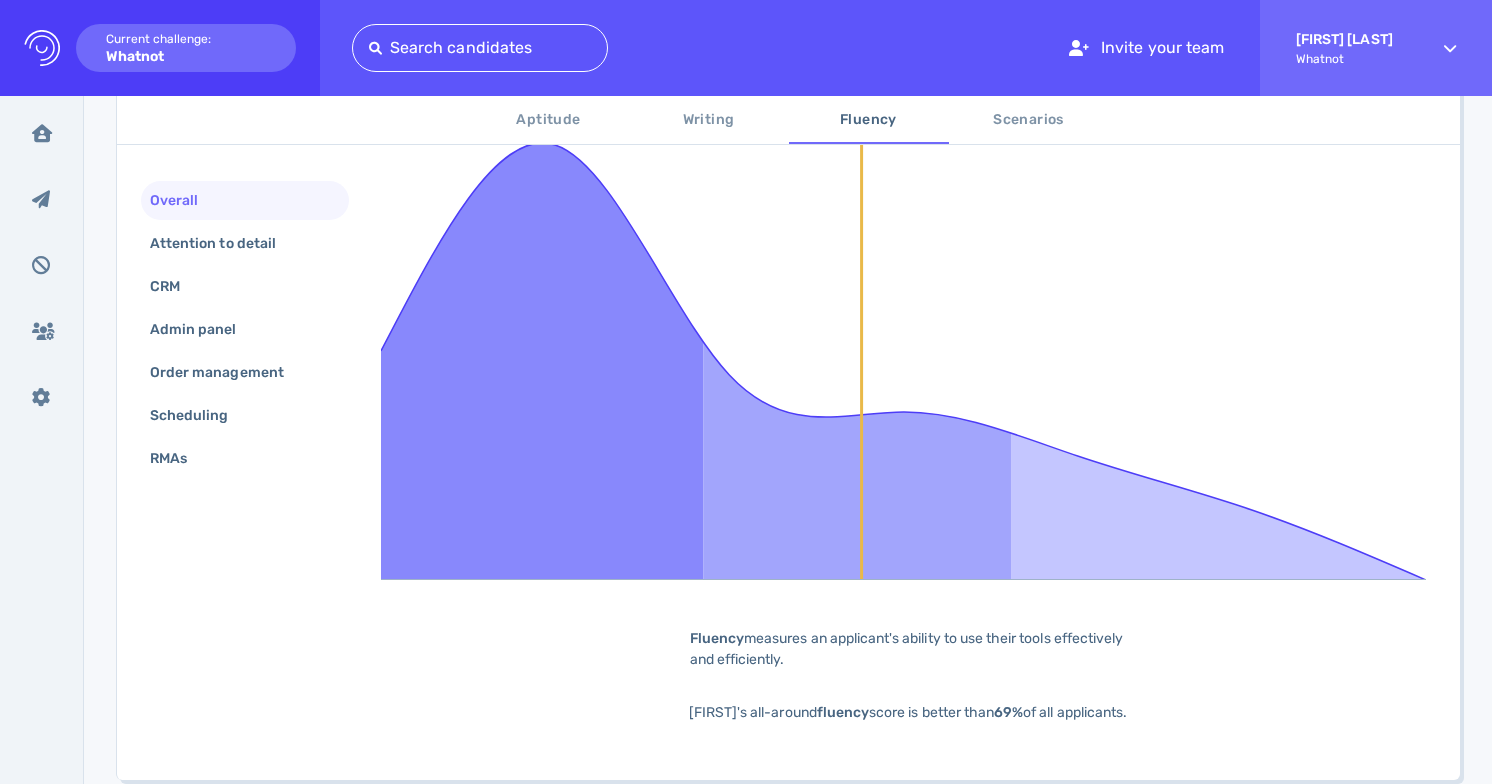 scroll, scrollTop: 540, scrollLeft: 0, axis: vertical 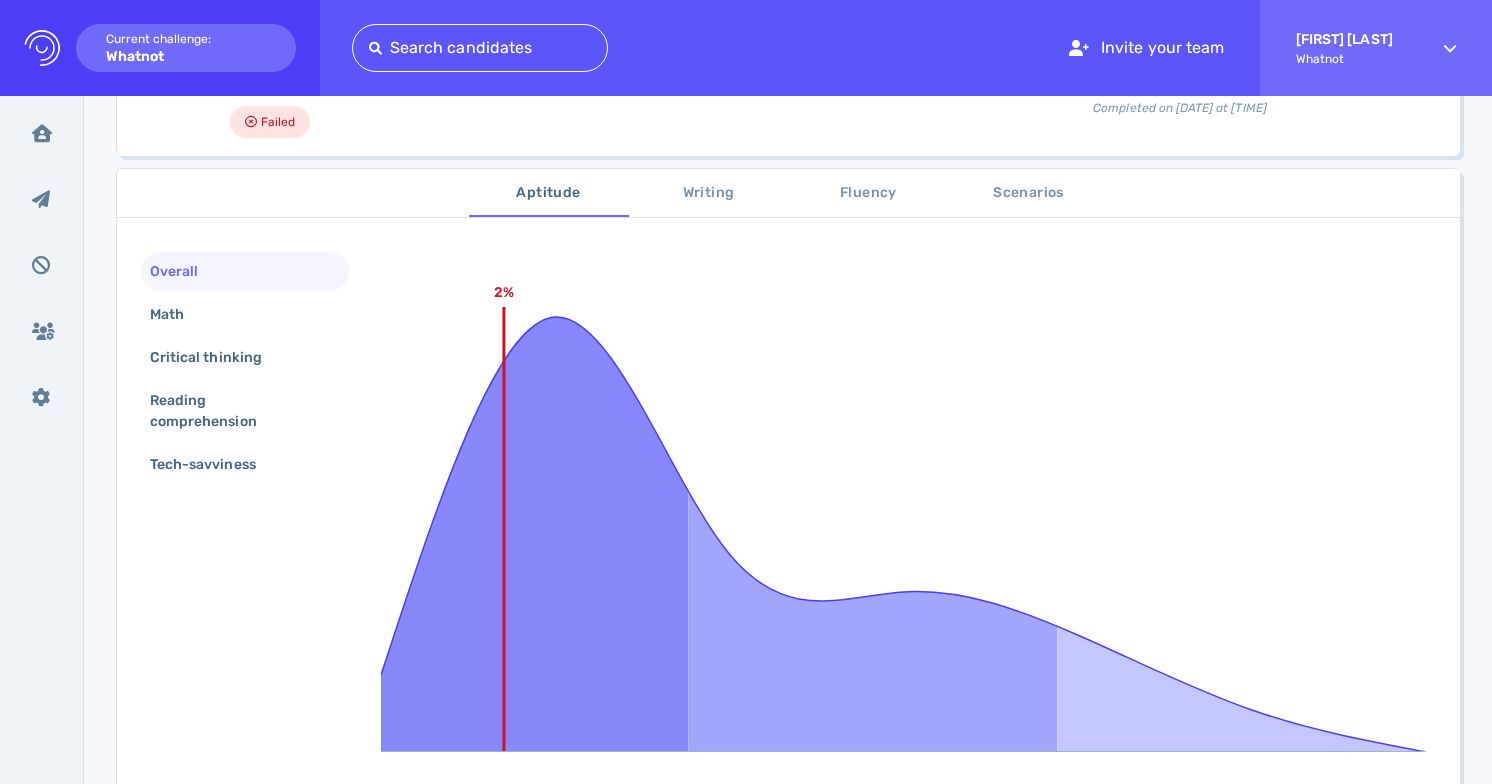 click on "Writing" at bounding box center (709, 193) 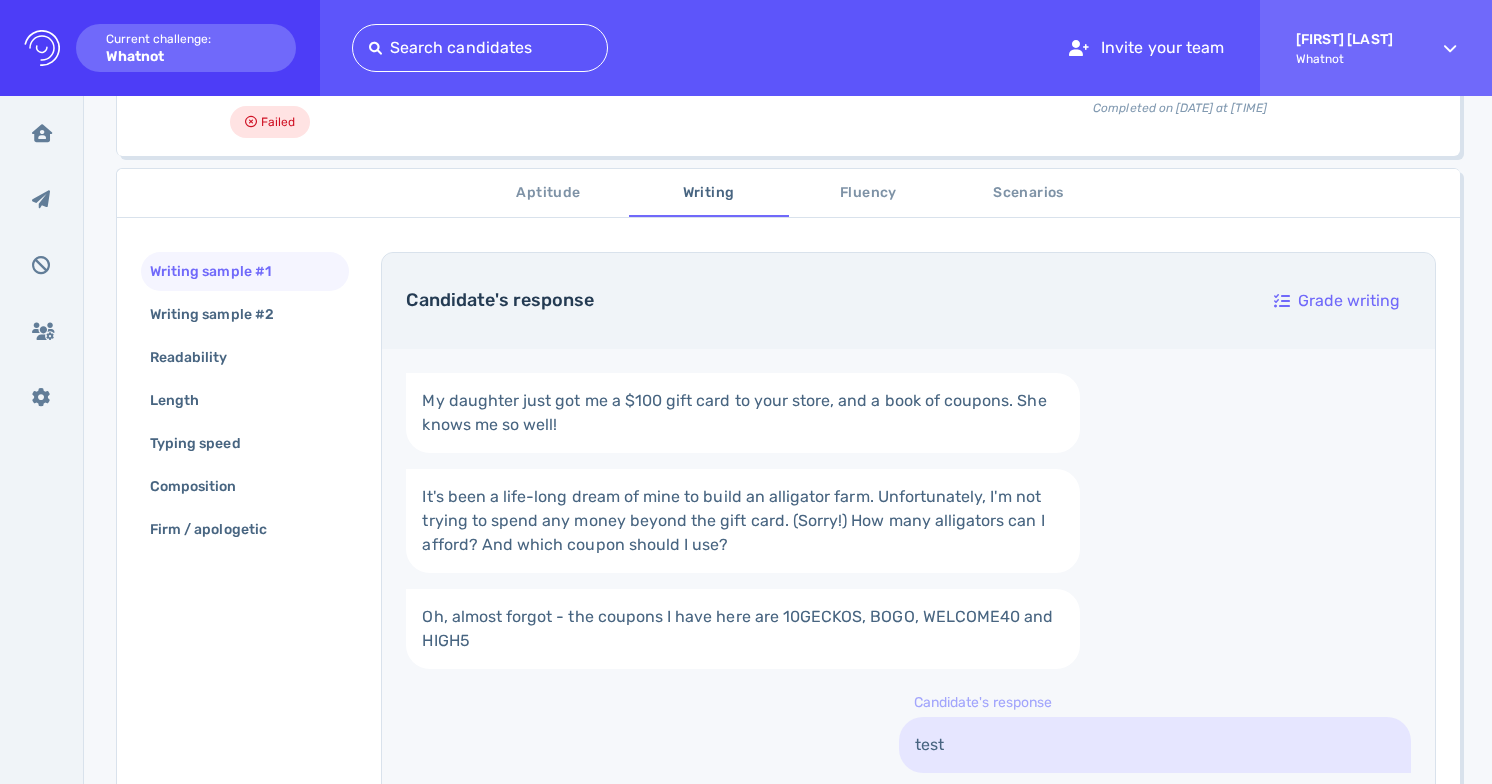 scroll, scrollTop: 438, scrollLeft: 0, axis: vertical 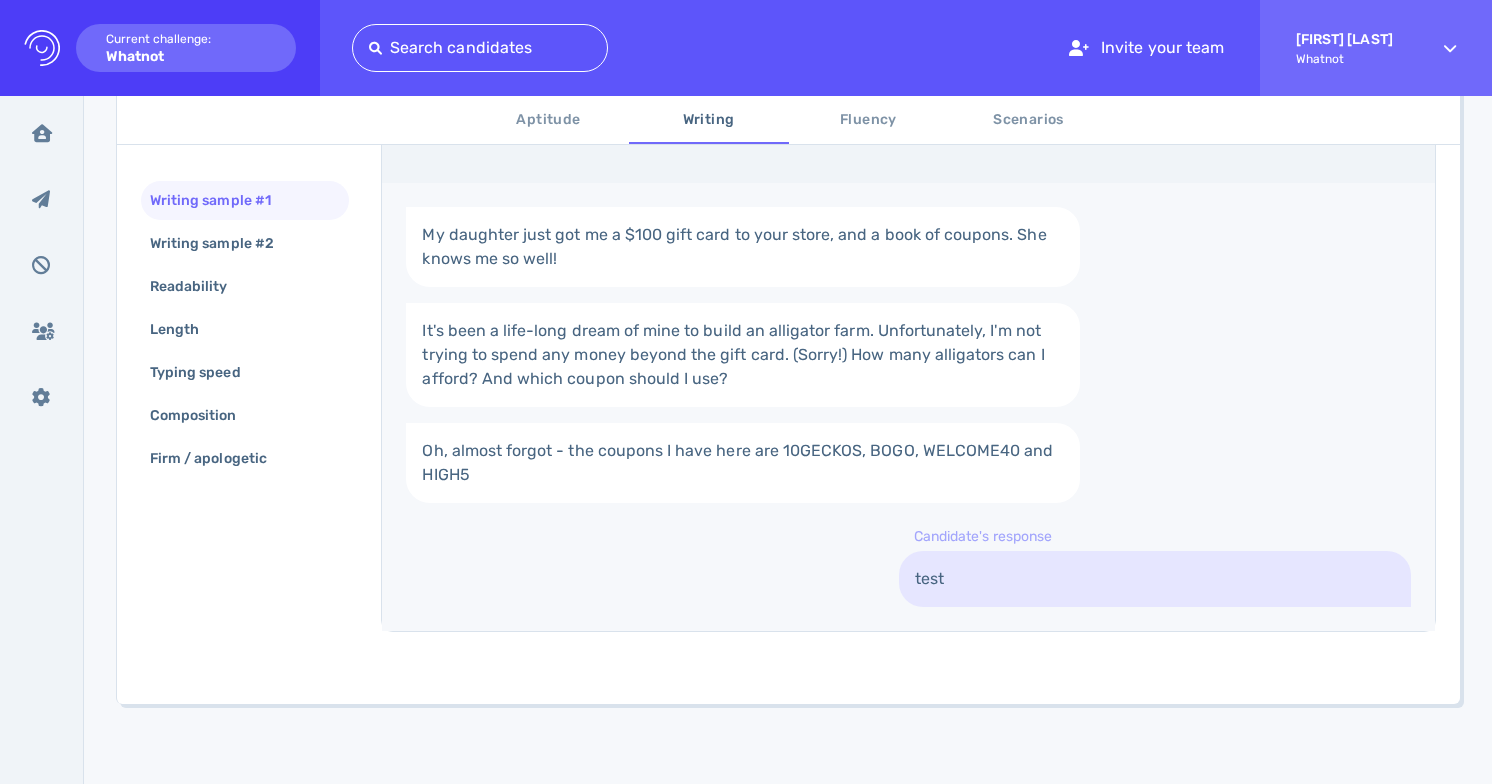 click on "Fluency" at bounding box center [869, 120] 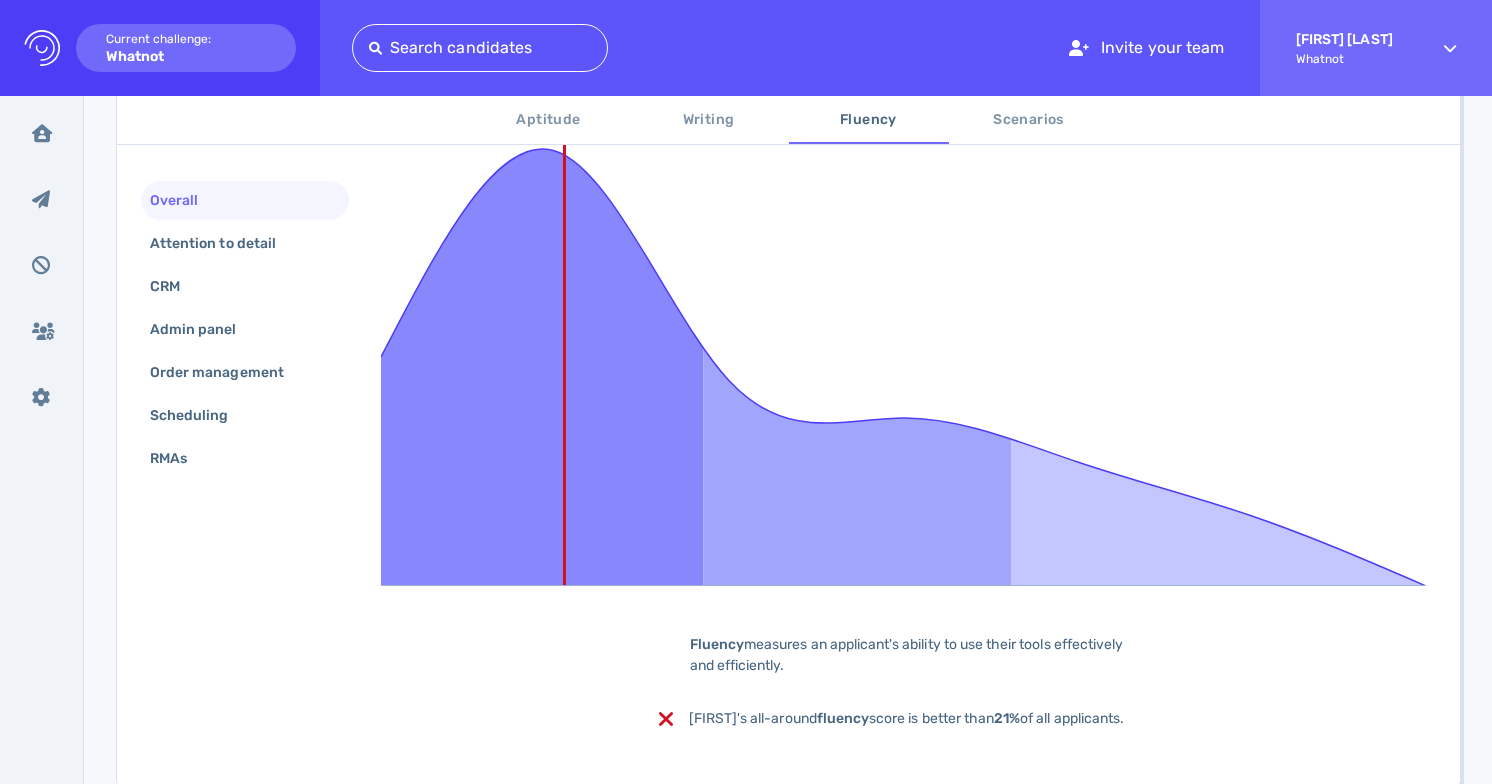 scroll, scrollTop: 438, scrollLeft: 0, axis: vertical 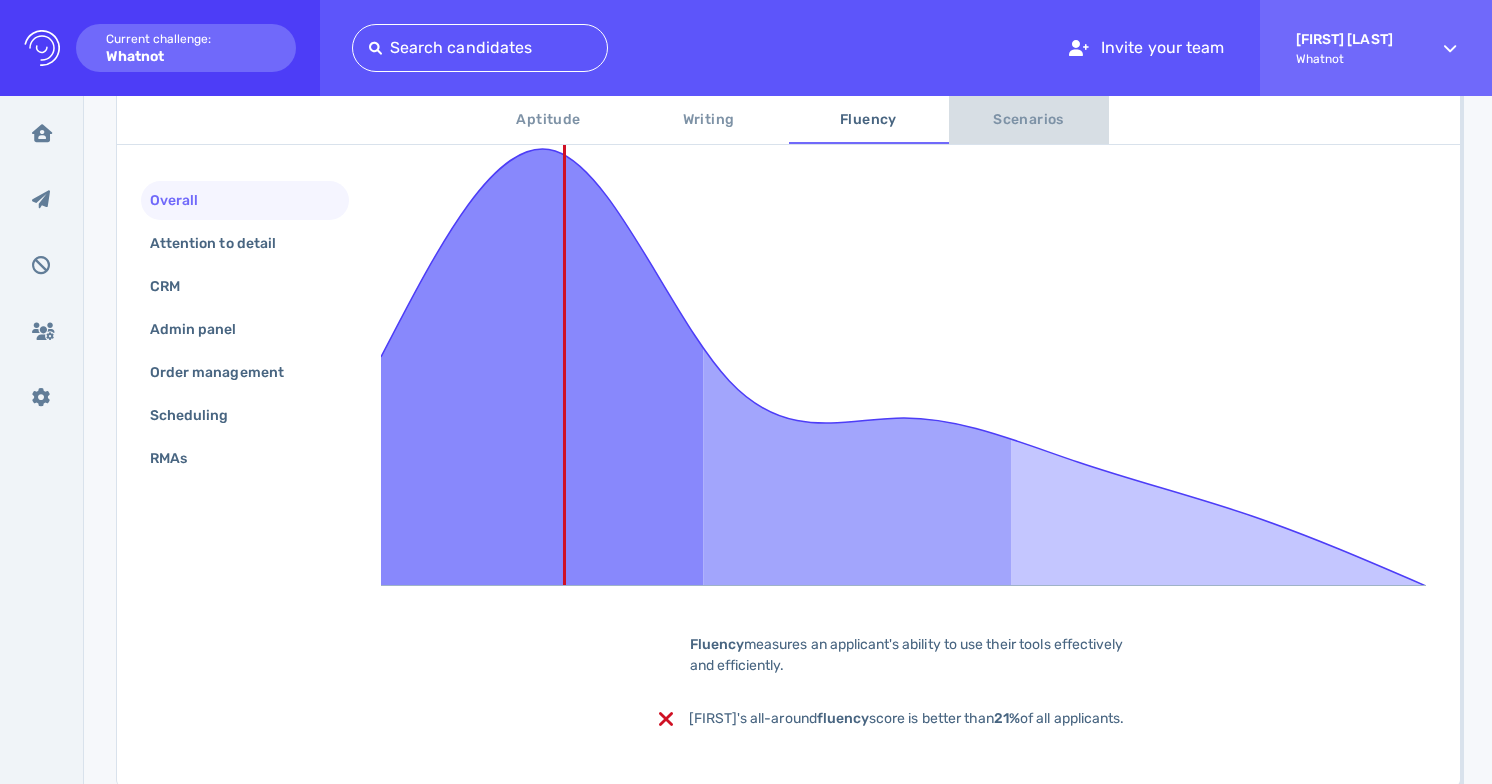 click on "Scenarios" at bounding box center (1029, 120) 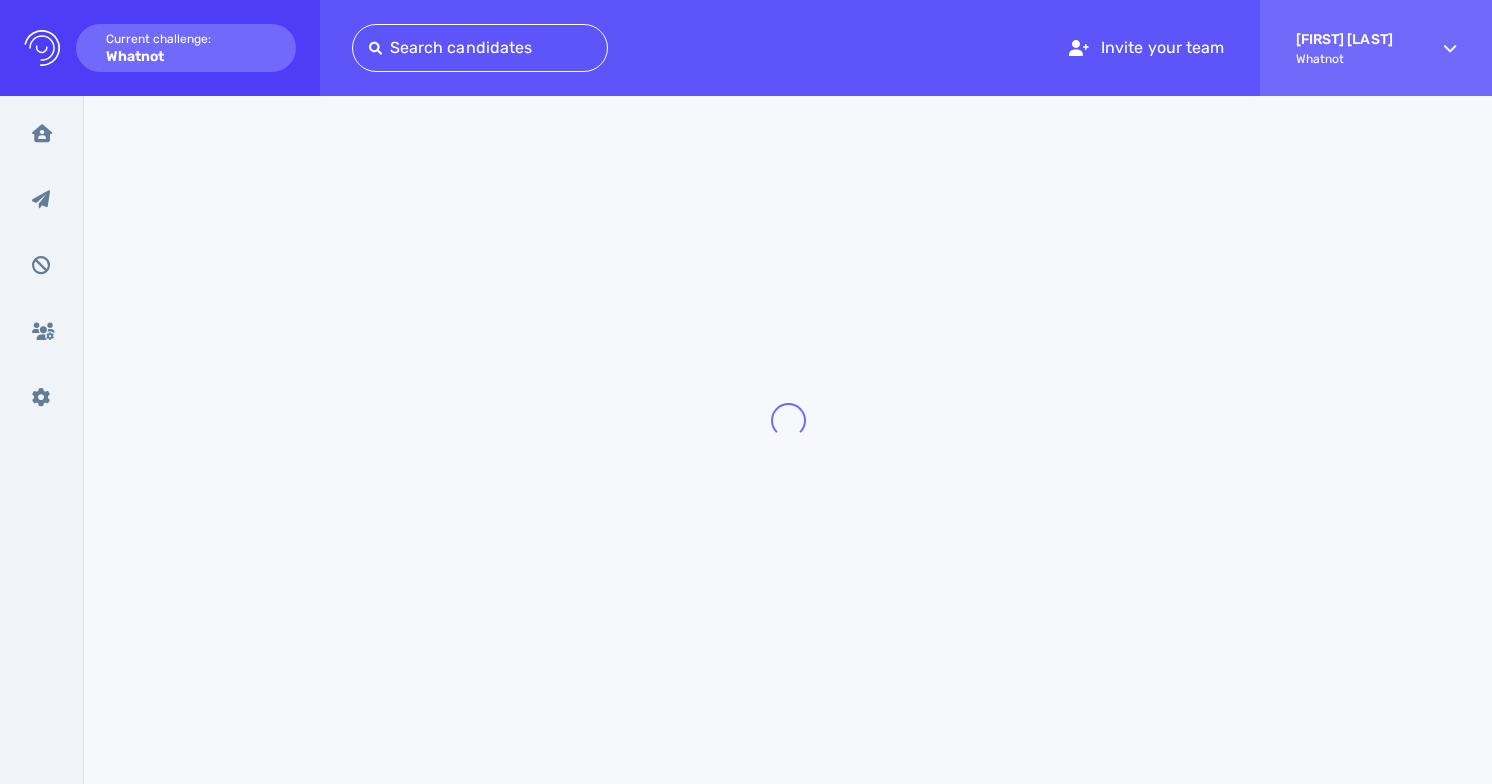 scroll, scrollTop: 0, scrollLeft: 0, axis: both 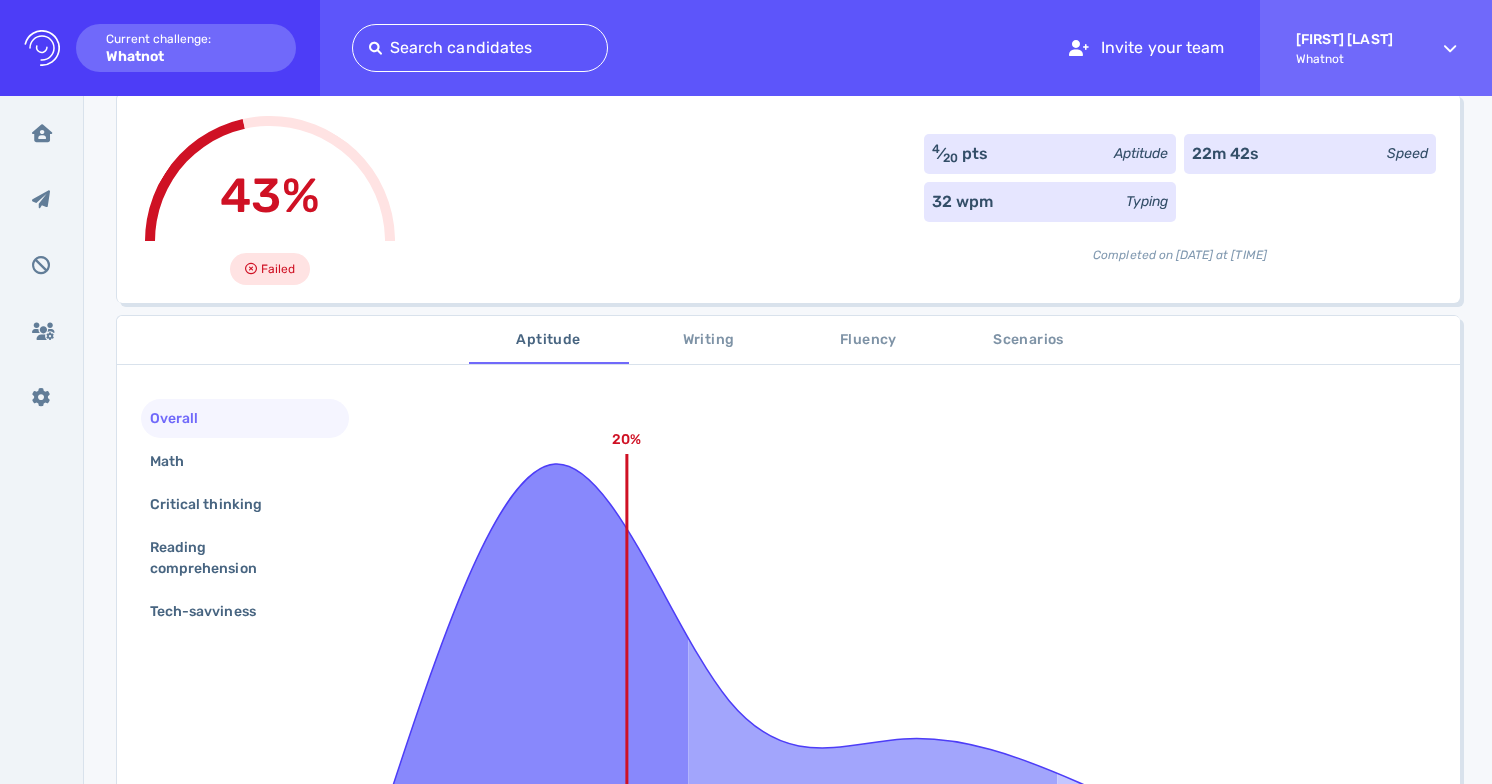 click on "Writing" at bounding box center [709, 340] 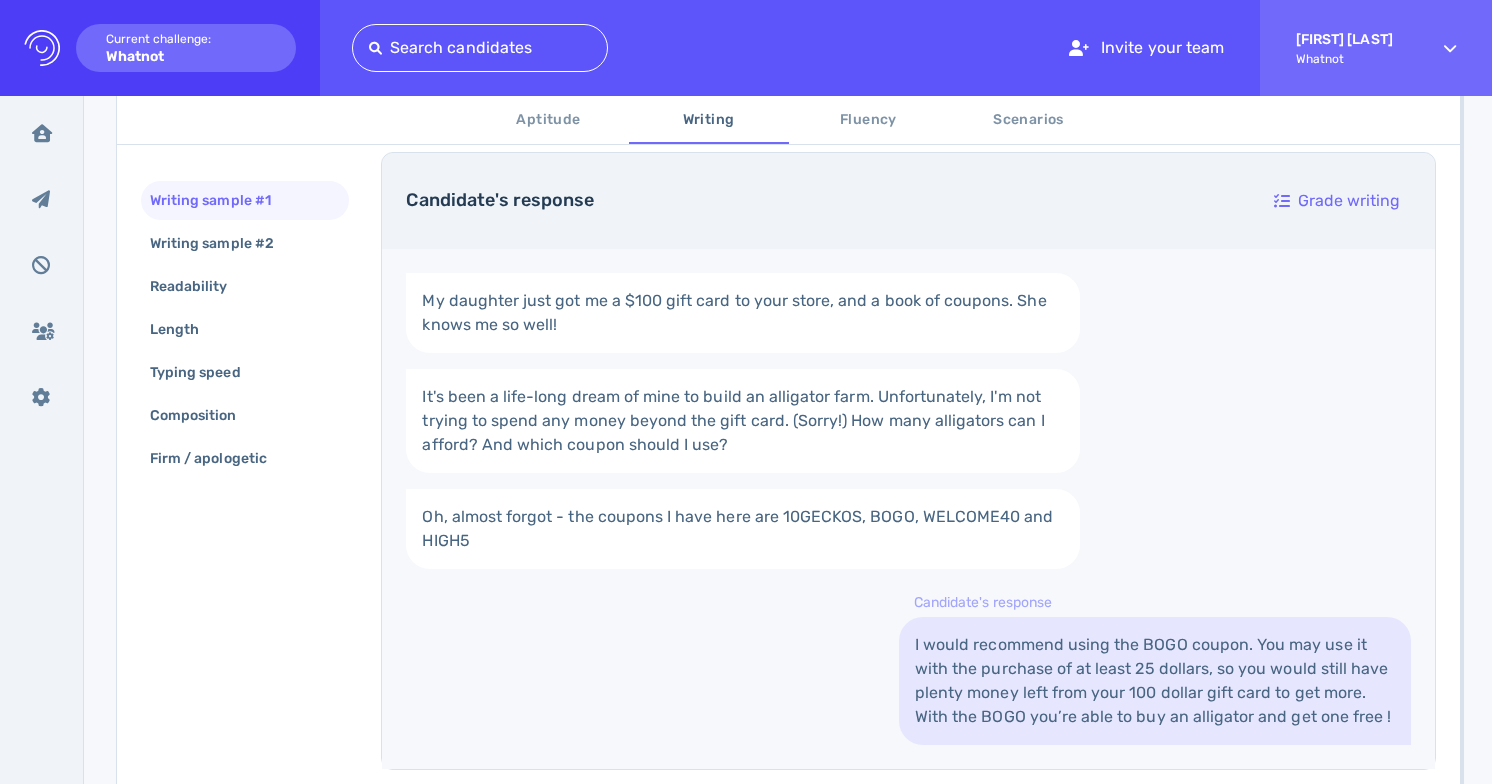 scroll, scrollTop: 371, scrollLeft: 0, axis: vertical 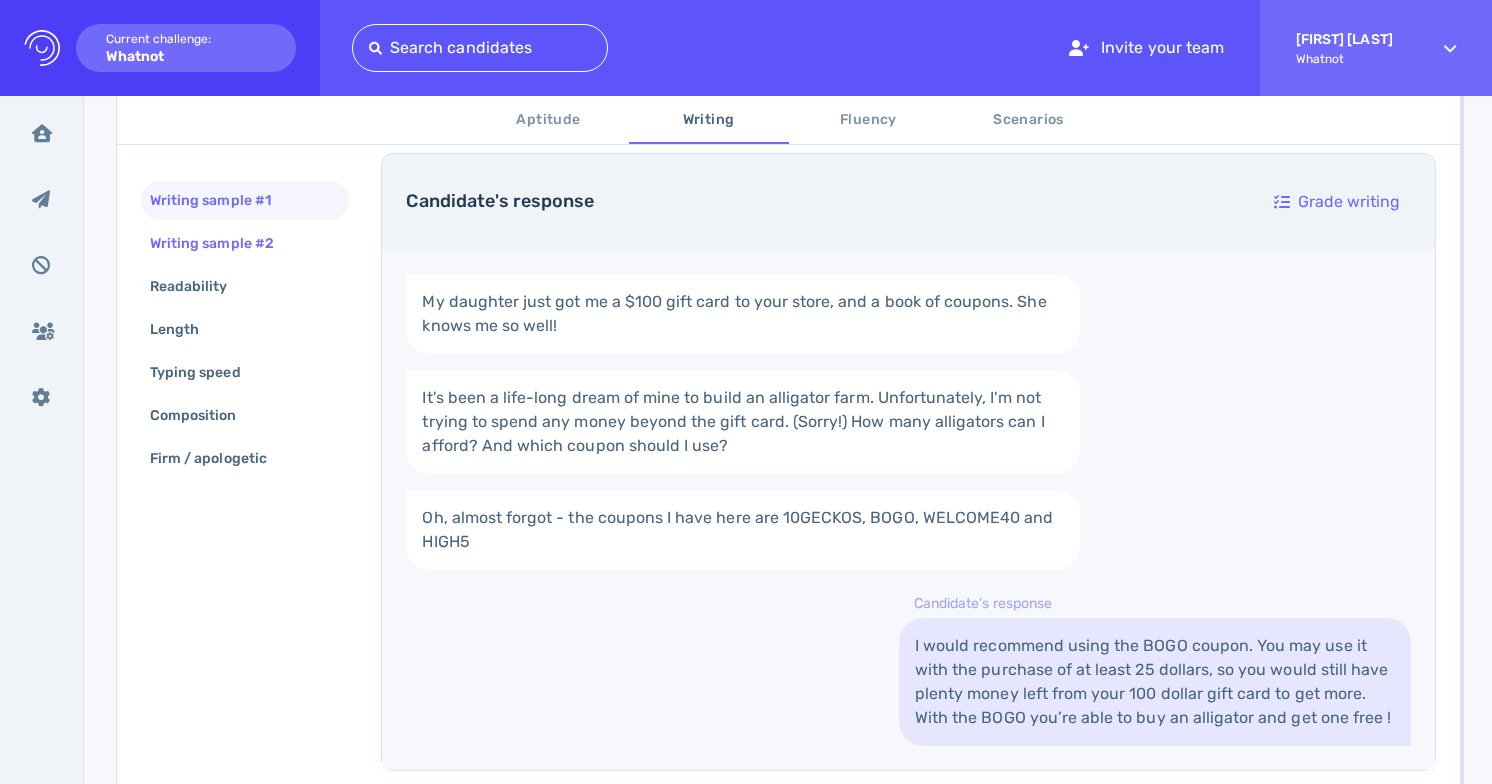 click on "Writing sample #2" at bounding box center [222, 243] 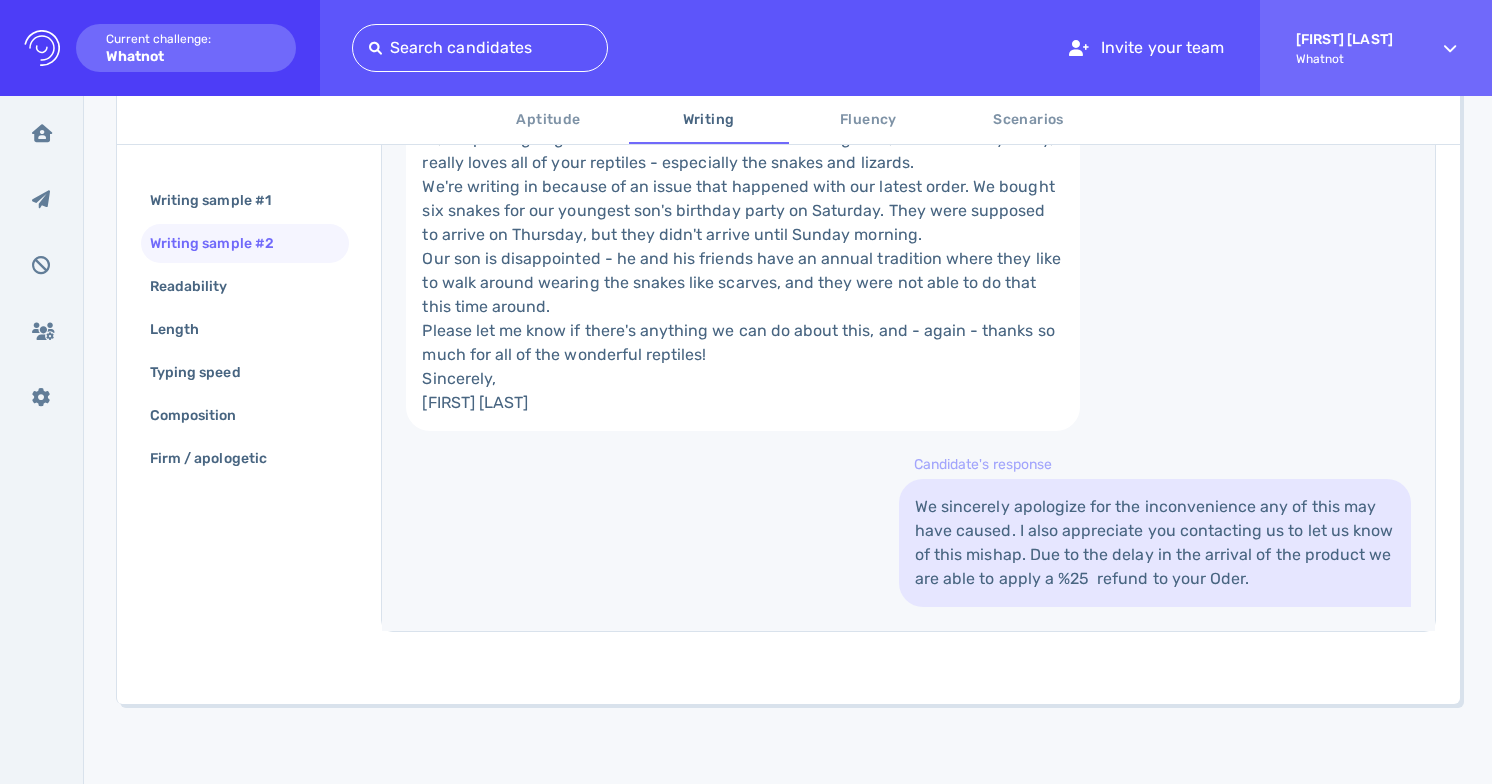 scroll, scrollTop: 720, scrollLeft: 0, axis: vertical 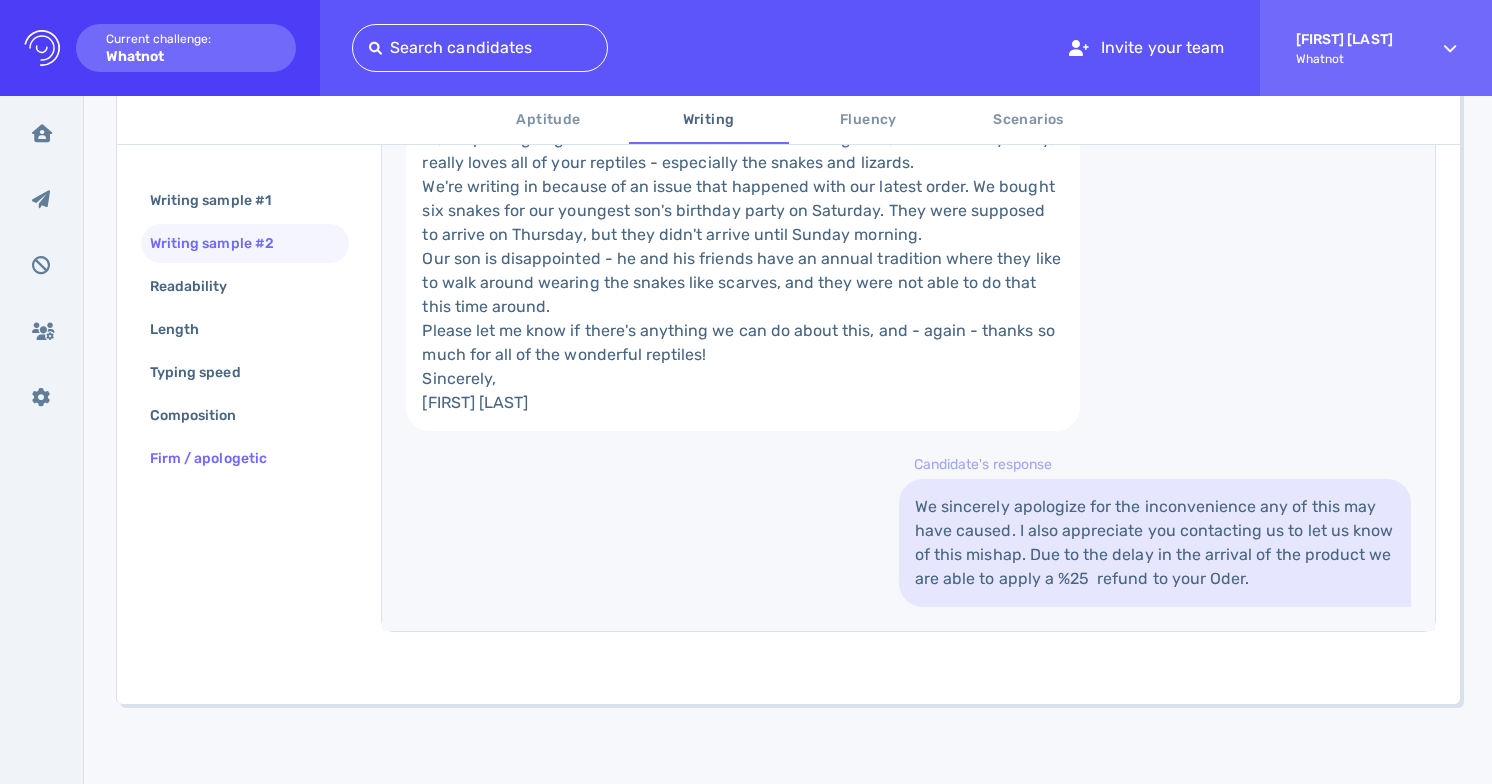click on "Firm / apologetic" at bounding box center [218, 458] 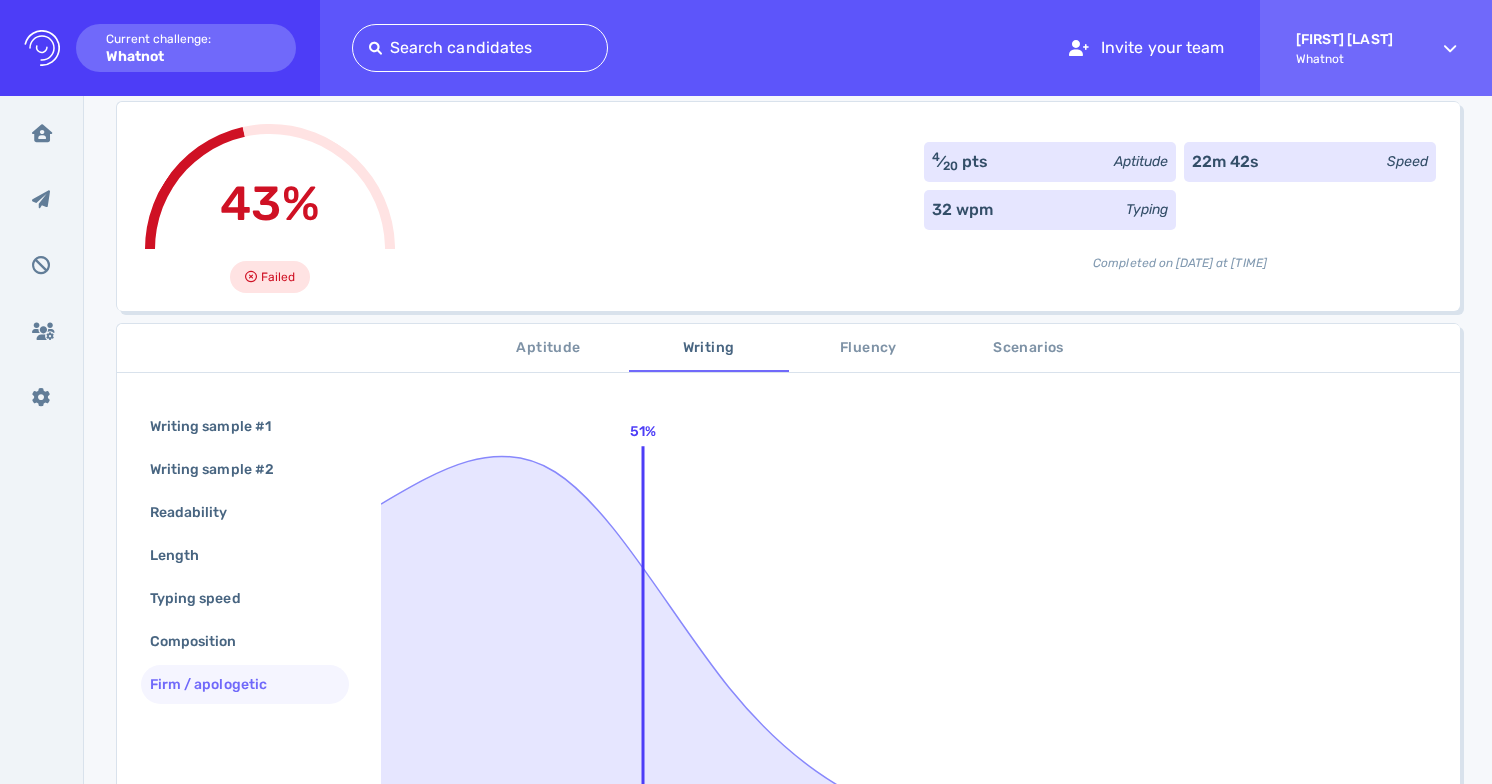 scroll, scrollTop: 0, scrollLeft: 0, axis: both 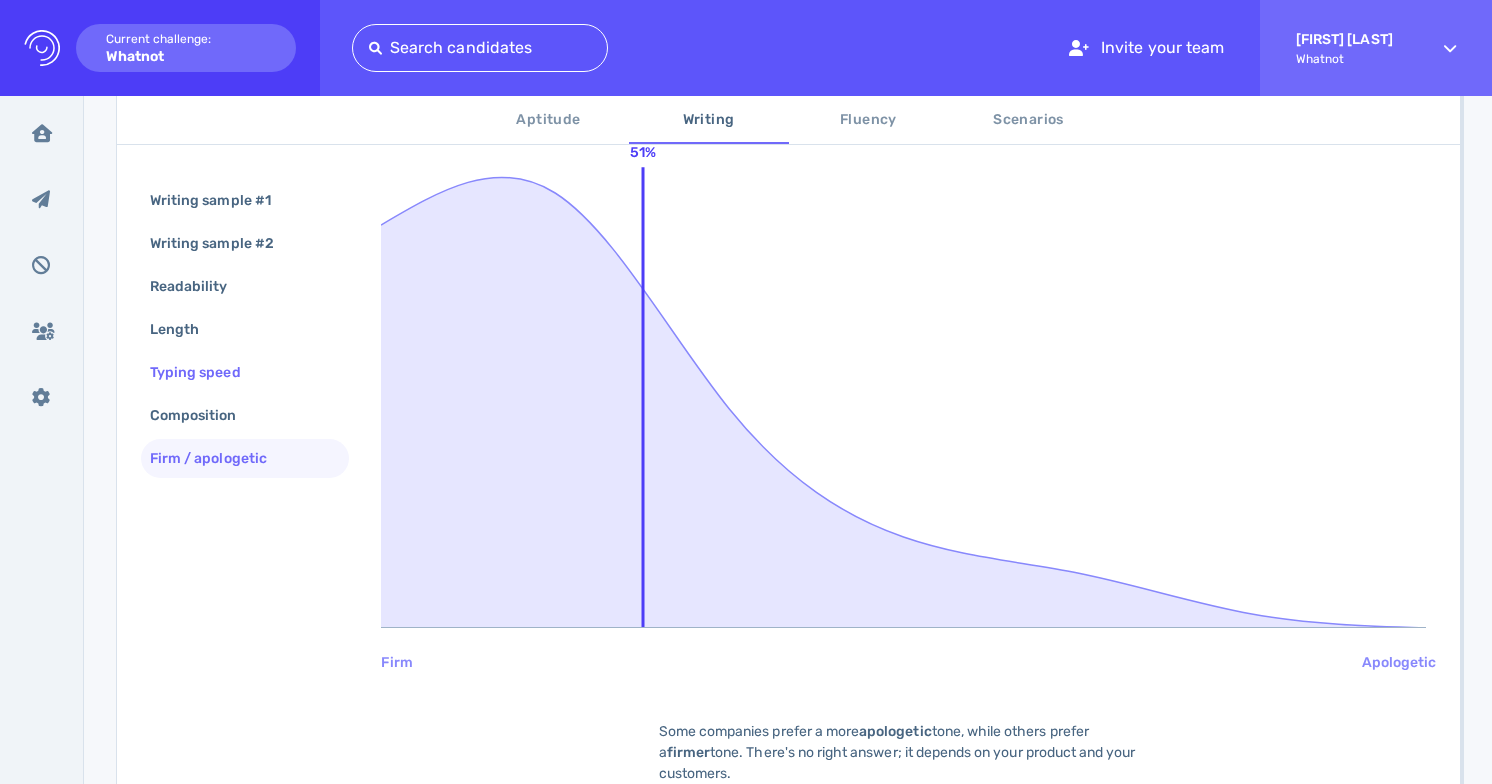 click on "Typing speed" at bounding box center [205, 372] 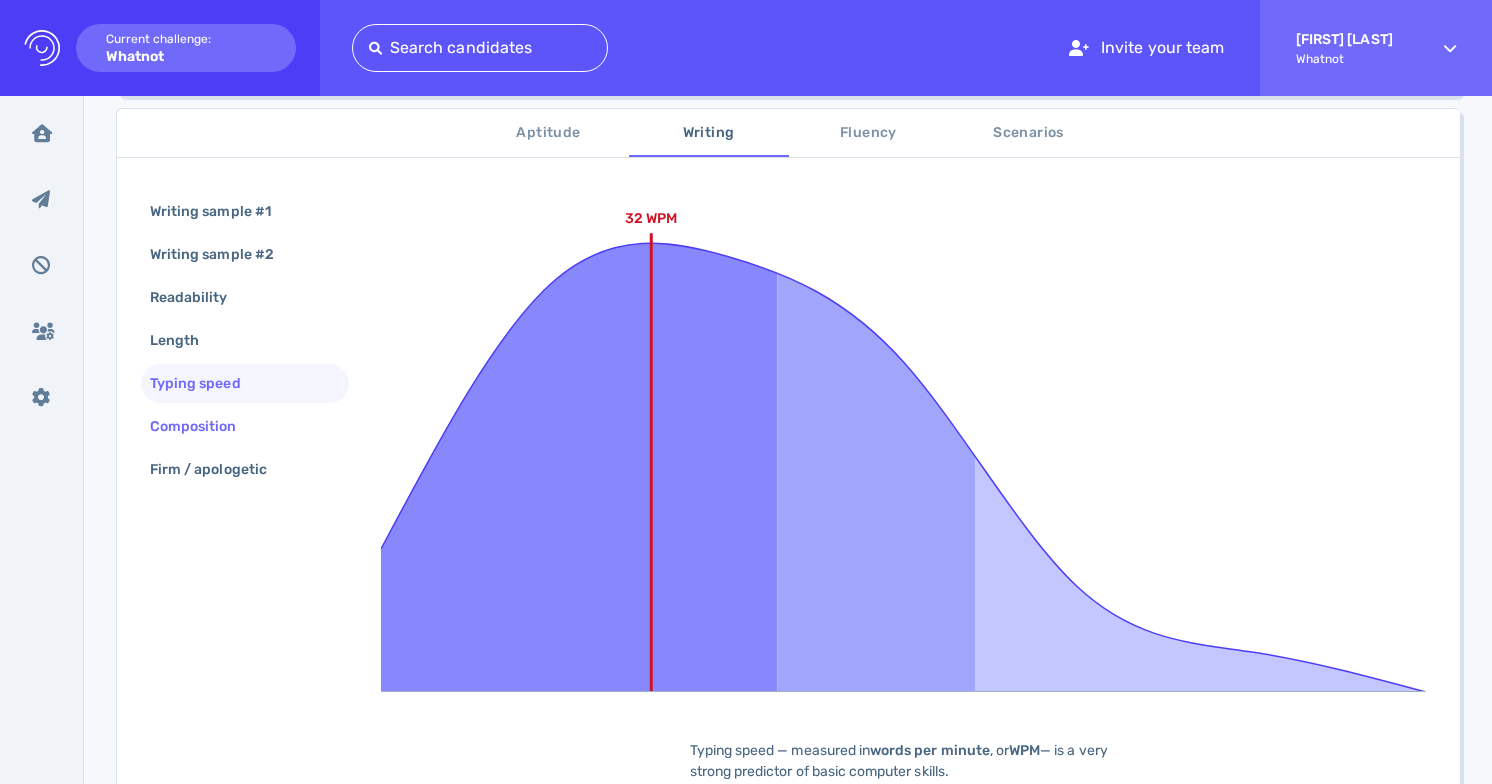 click on "Composition" at bounding box center (203, 426) 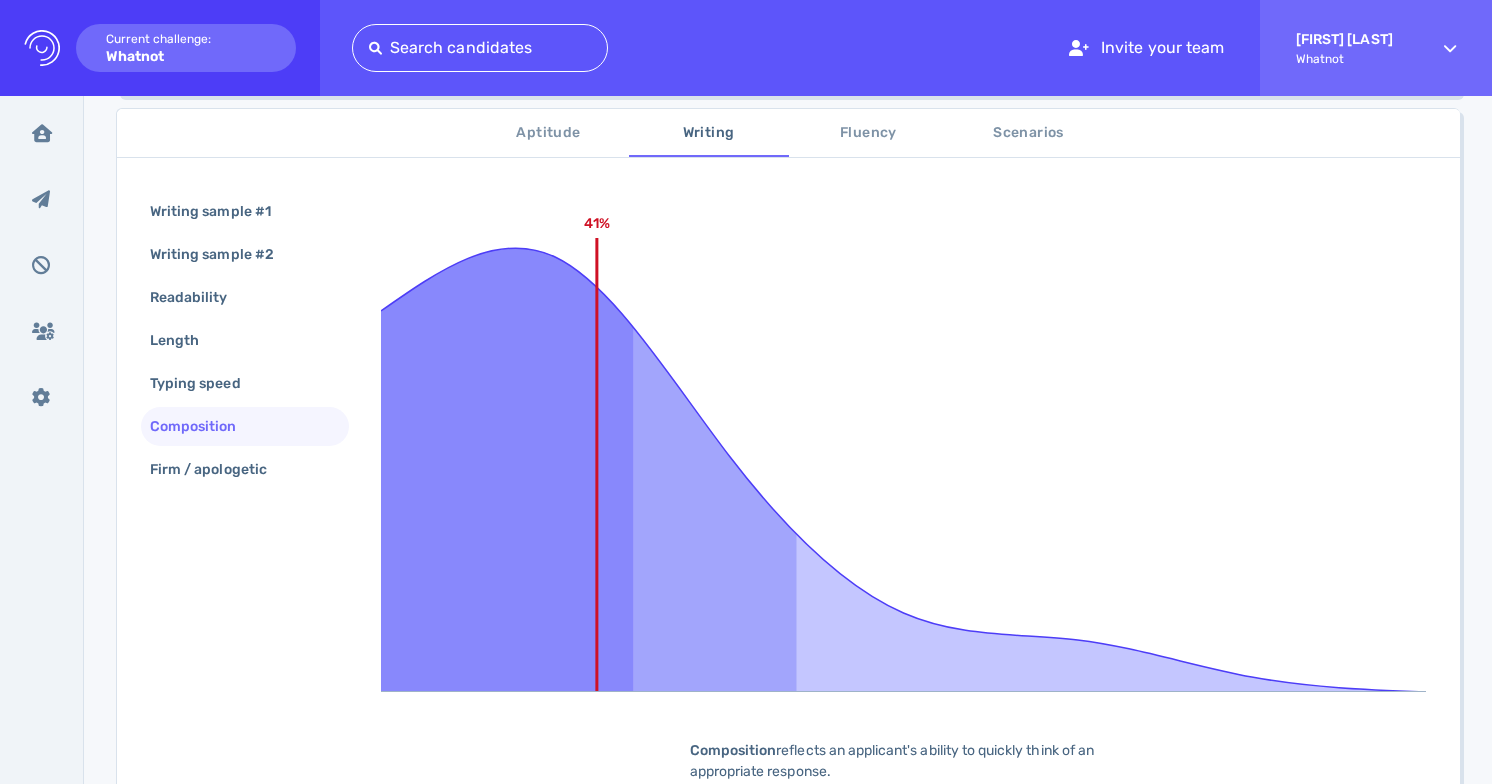 click on "Aptitude" at bounding box center (549, 133) 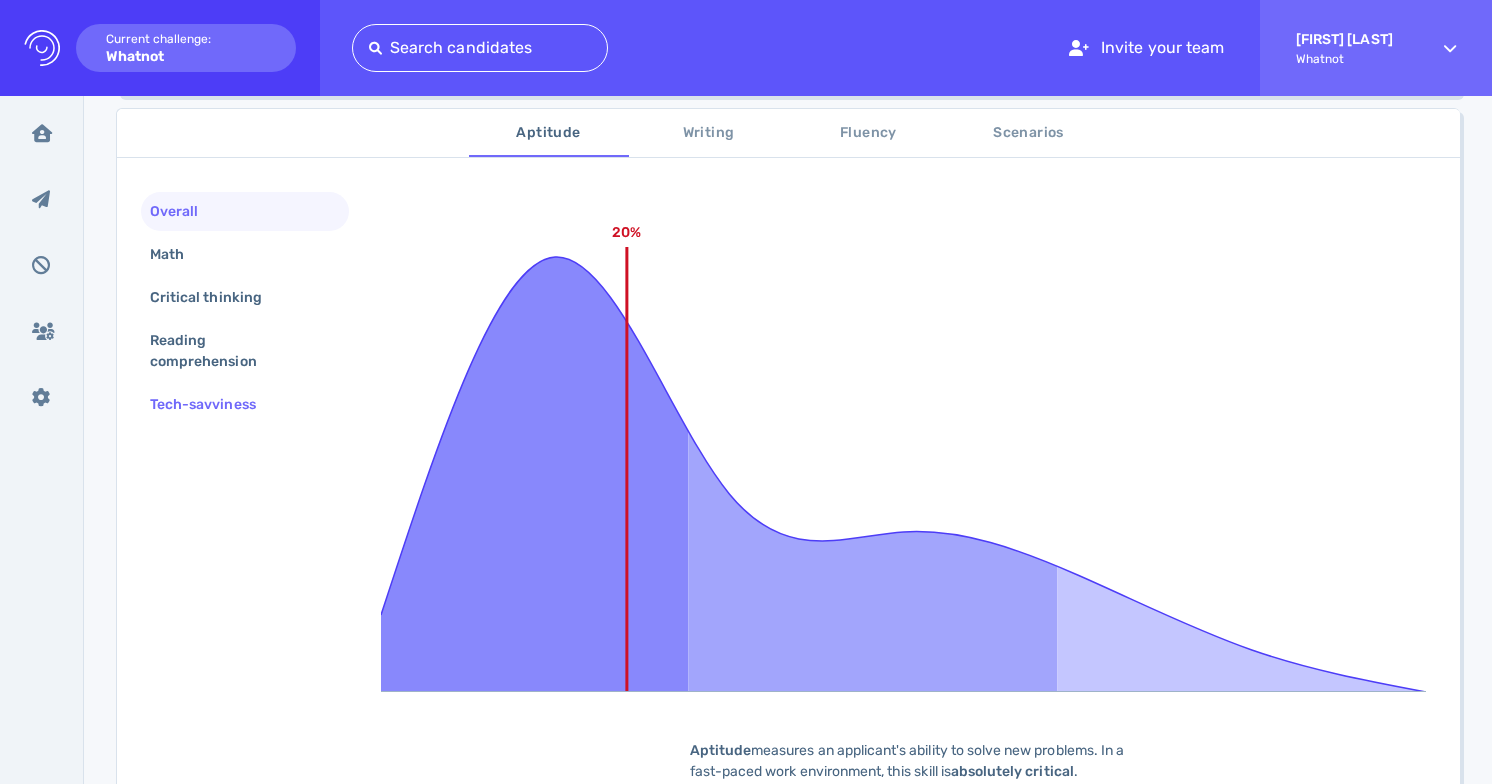 click on "Tech-savviness" at bounding box center (213, 404) 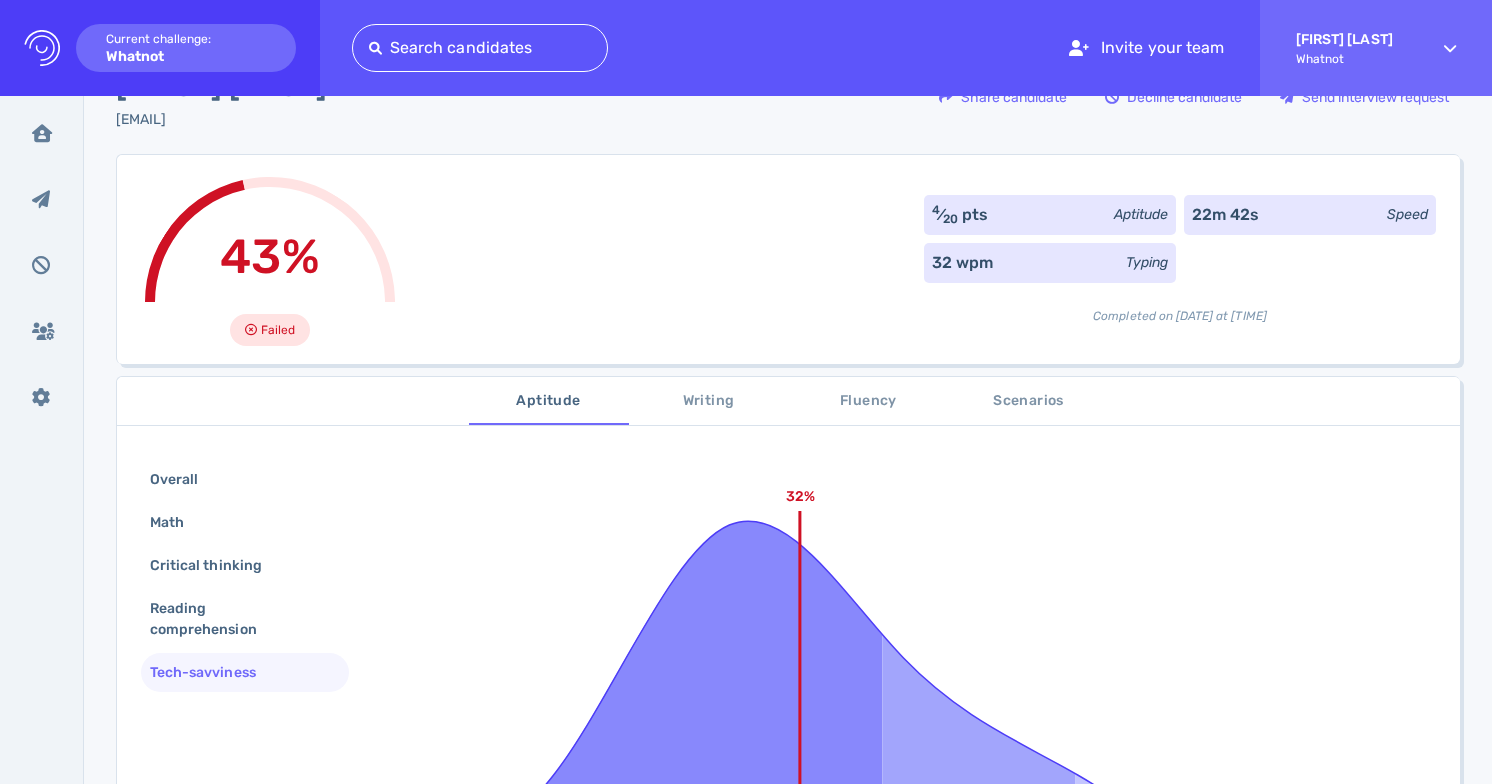 scroll, scrollTop: 48, scrollLeft: 0, axis: vertical 